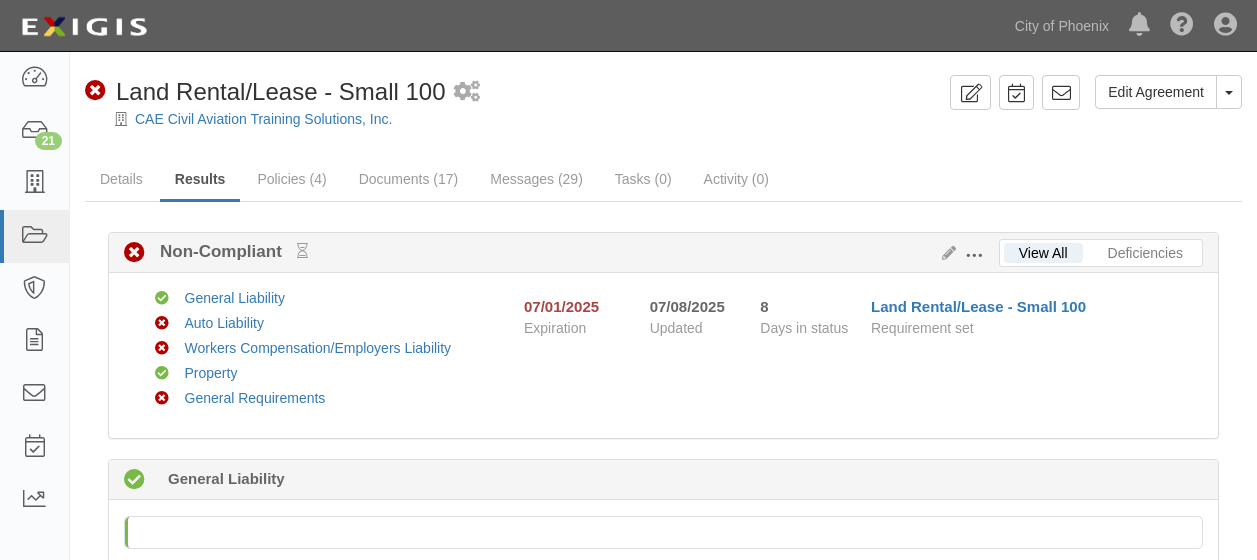 scroll, scrollTop: 2082, scrollLeft: 0, axis: vertical 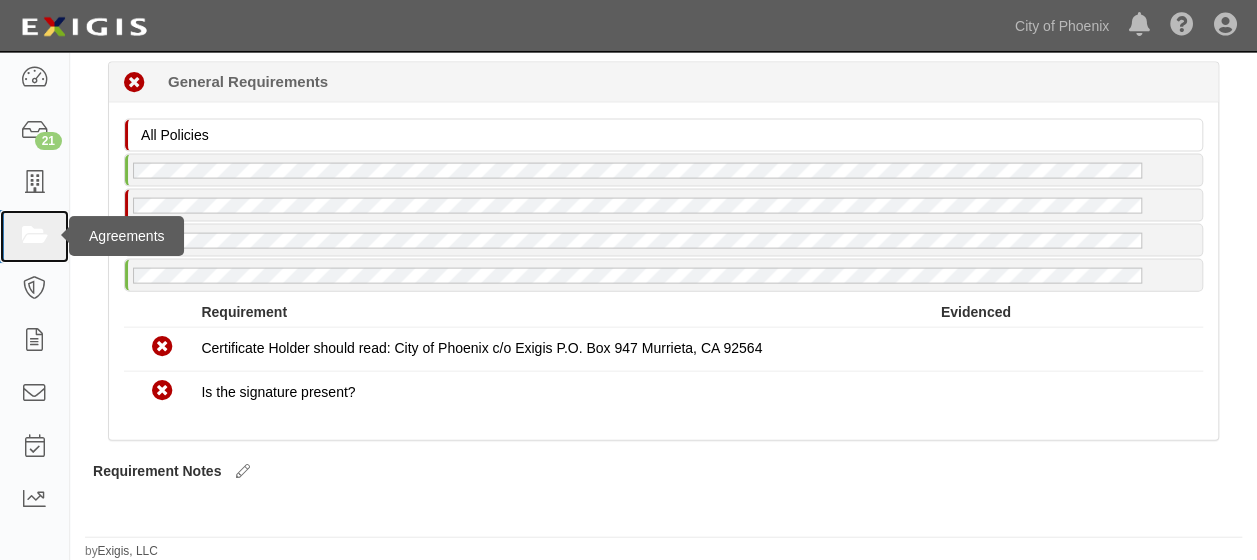 click at bounding box center (34, 236) 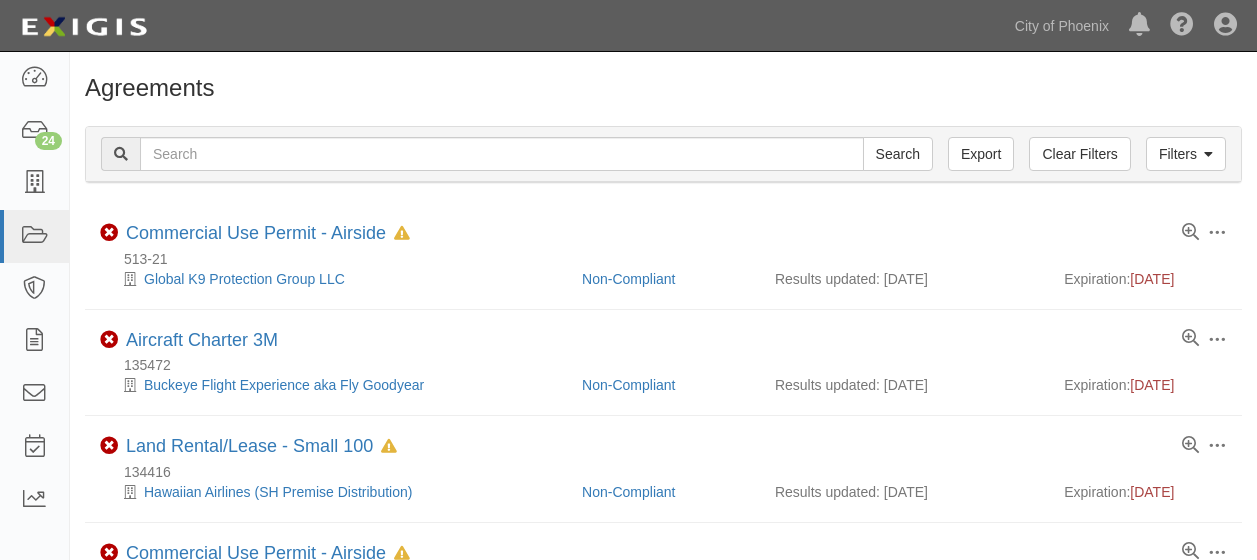 scroll, scrollTop: 0, scrollLeft: 0, axis: both 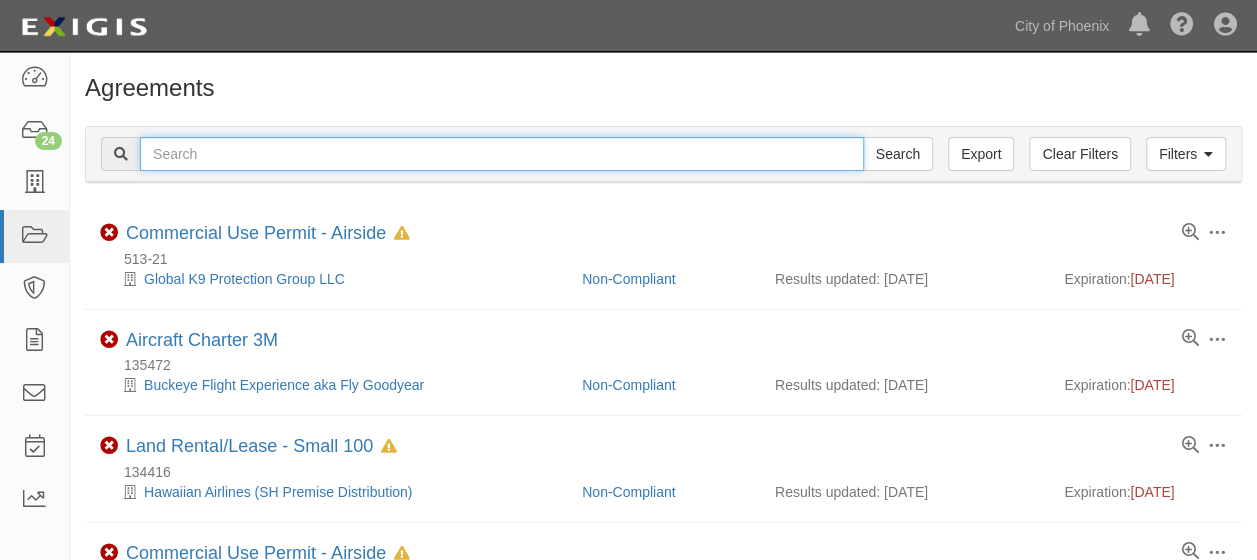 click at bounding box center (502, 154) 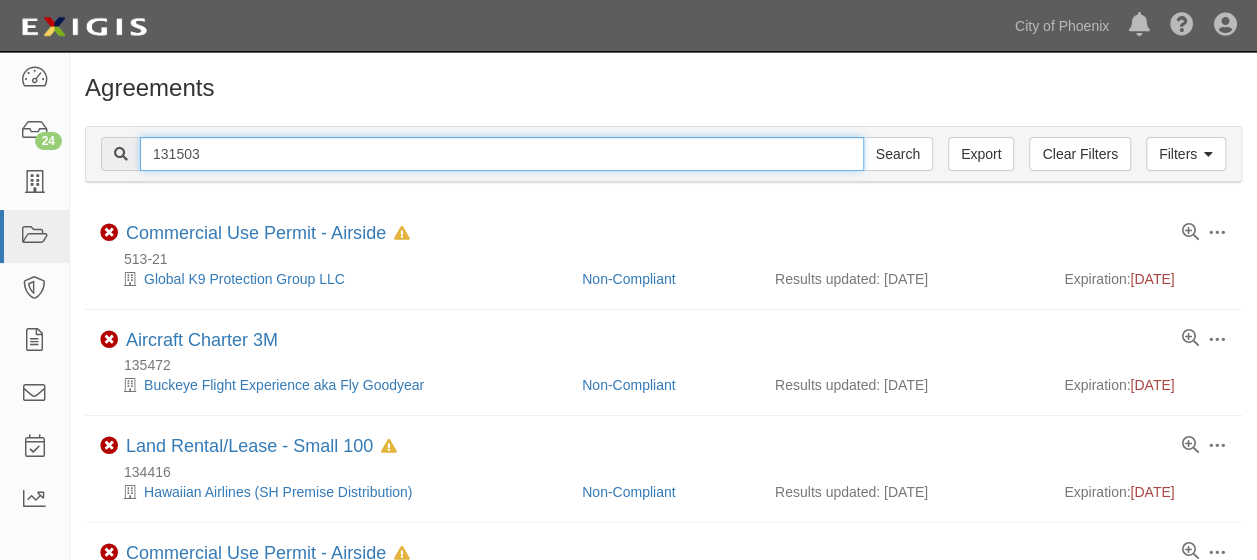 type on "131503" 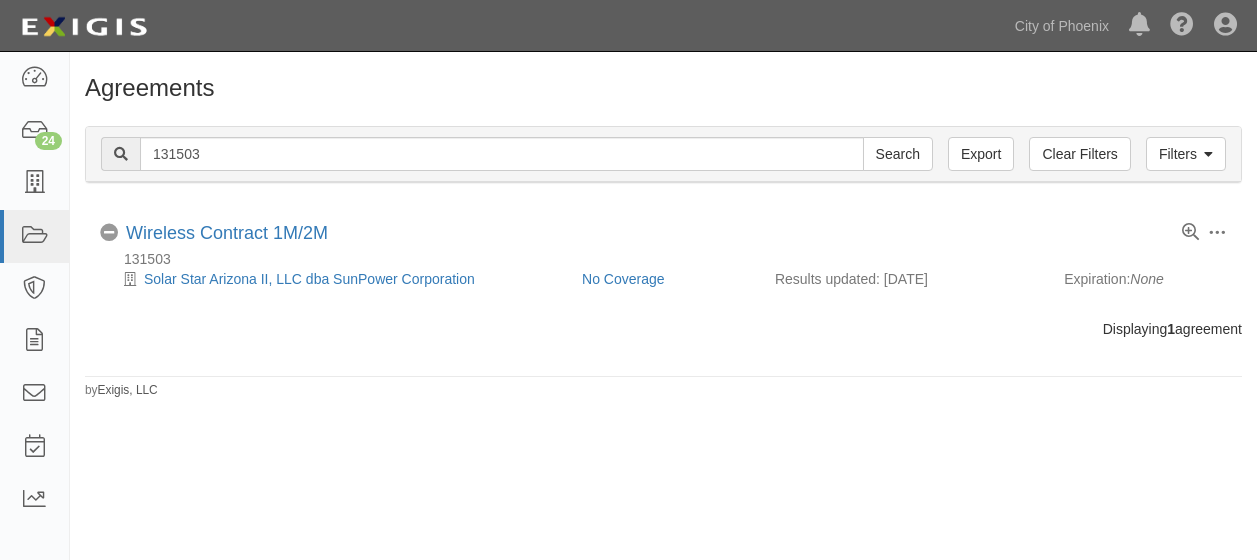scroll, scrollTop: 0, scrollLeft: 0, axis: both 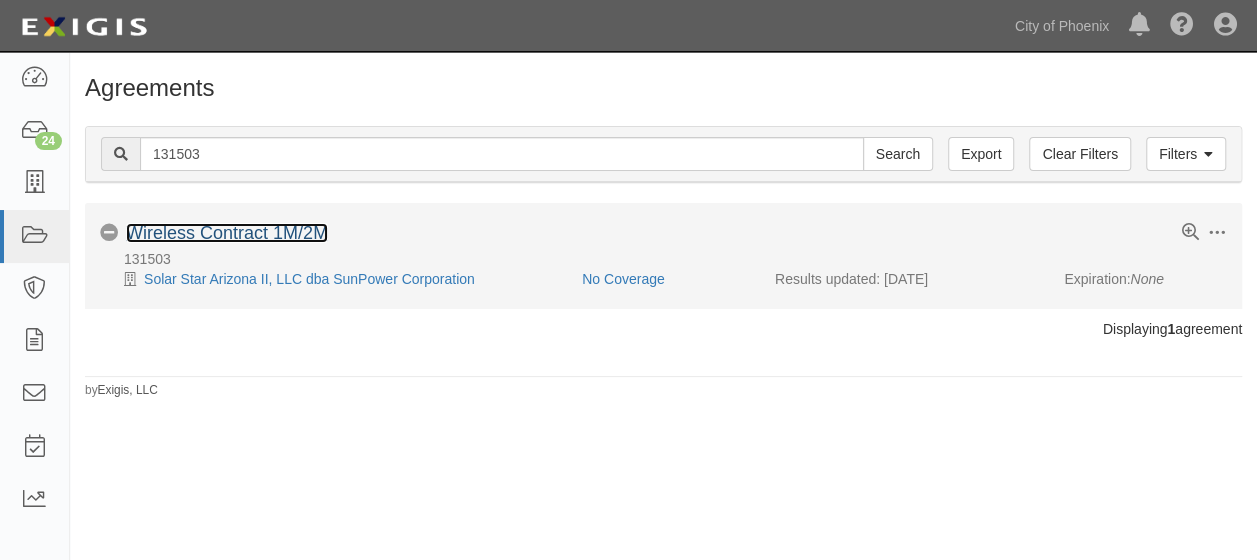 click on "Wireless Contract 1M/2M" at bounding box center (227, 233) 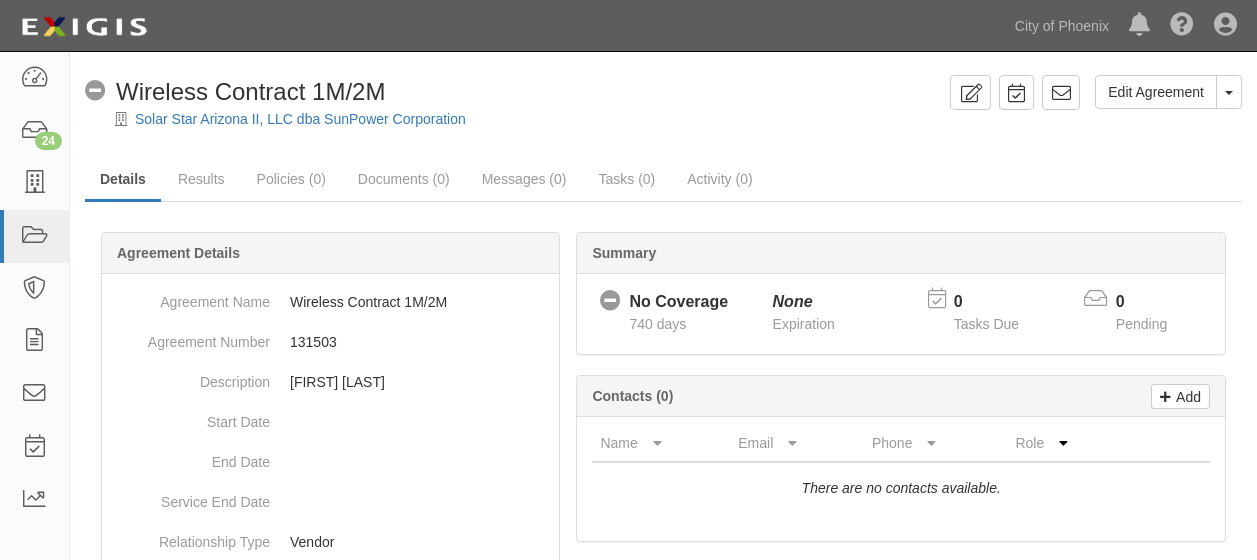 scroll, scrollTop: 0, scrollLeft: 0, axis: both 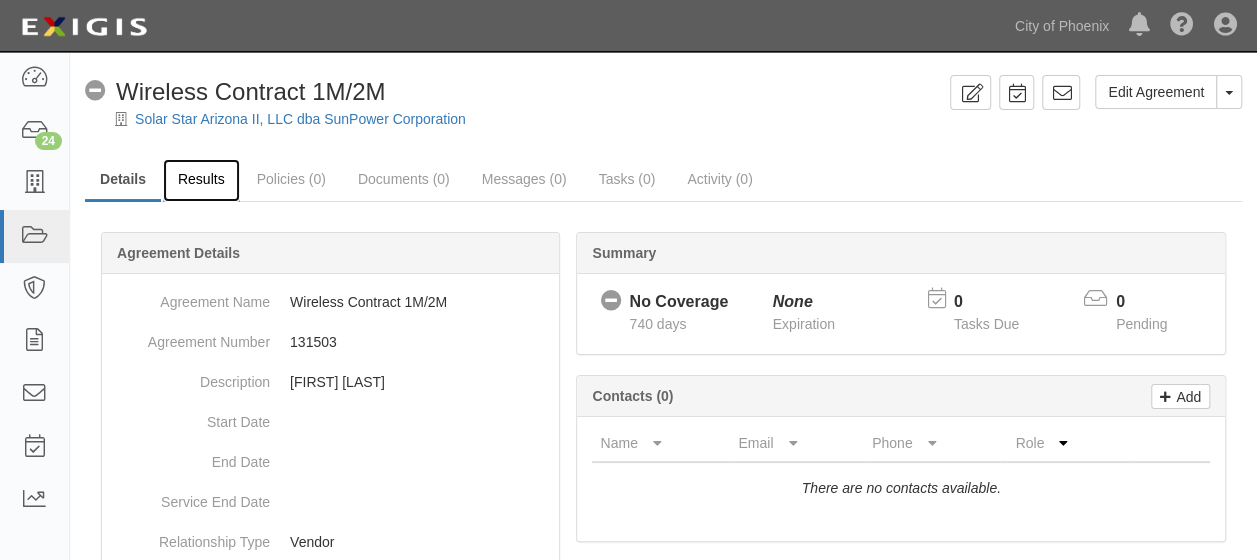 click on "Results" at bounding box center [201, 180] 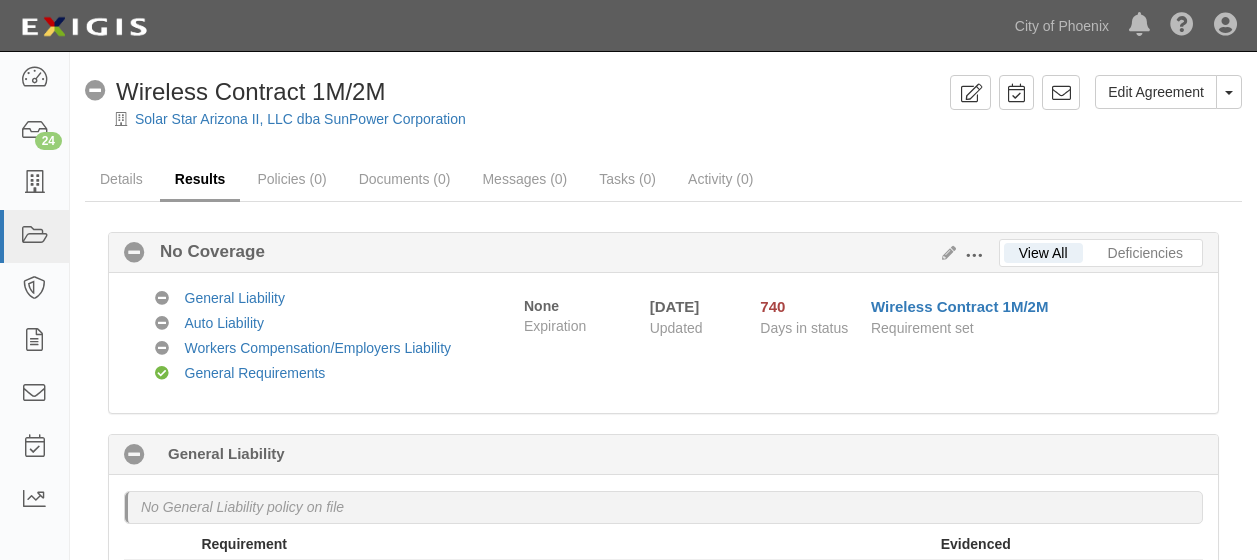 scroll, scrollTop: 0, scrollLeft: 0, axis: both 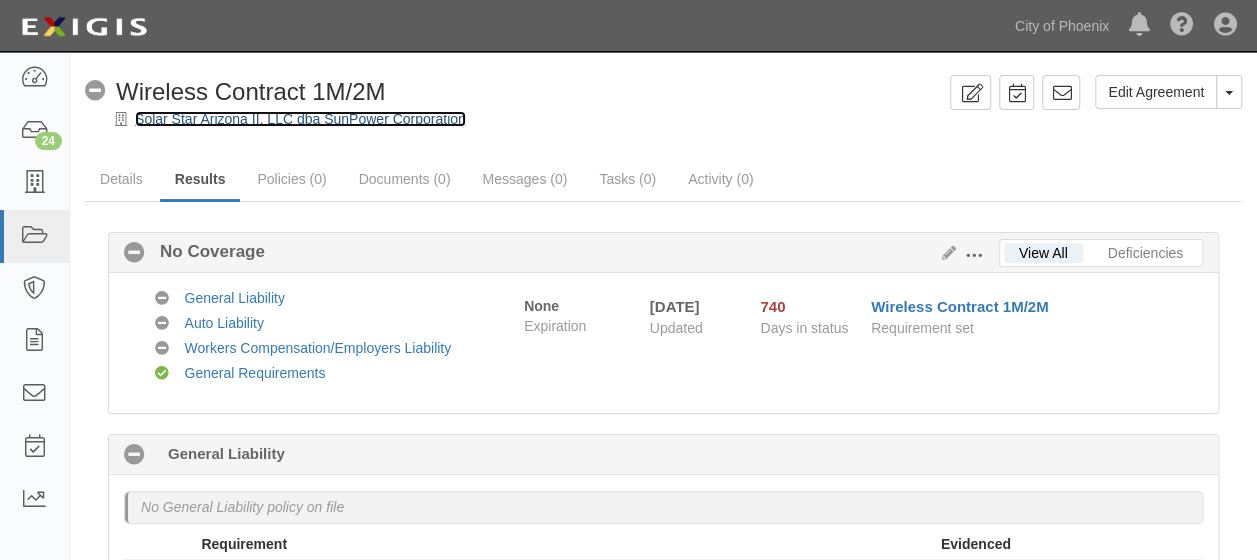 click on "Solar Star Arizona II, LLC dba SunPower Corporation" at bounding box center [300, 119] 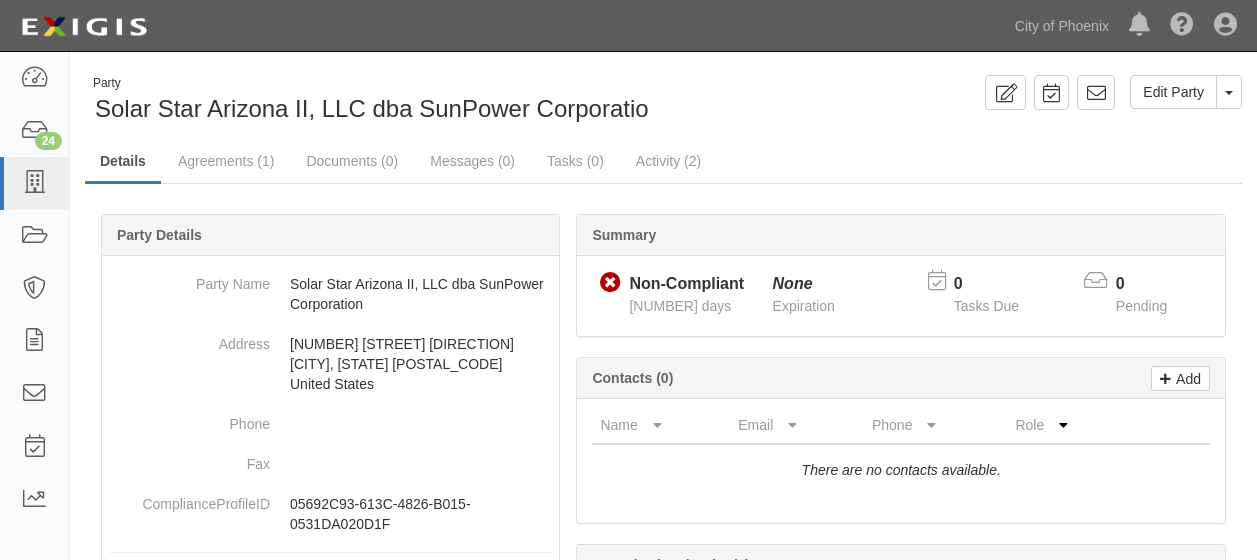 scroll, scrollTop: 0, scrollLeft: 0, axis: both 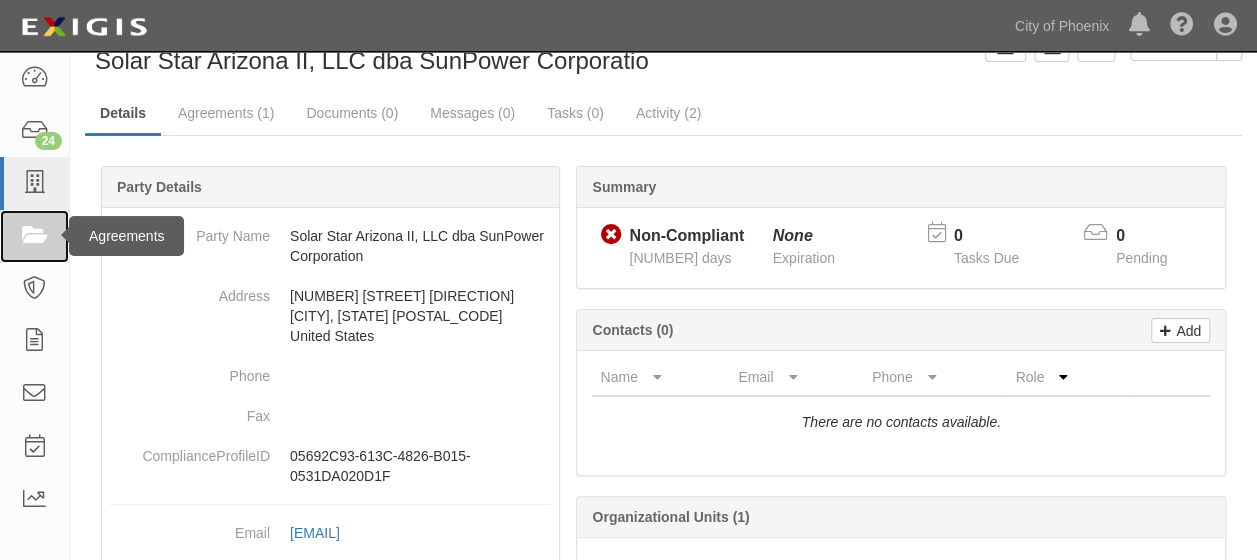 click at bounding box center (34, 236) 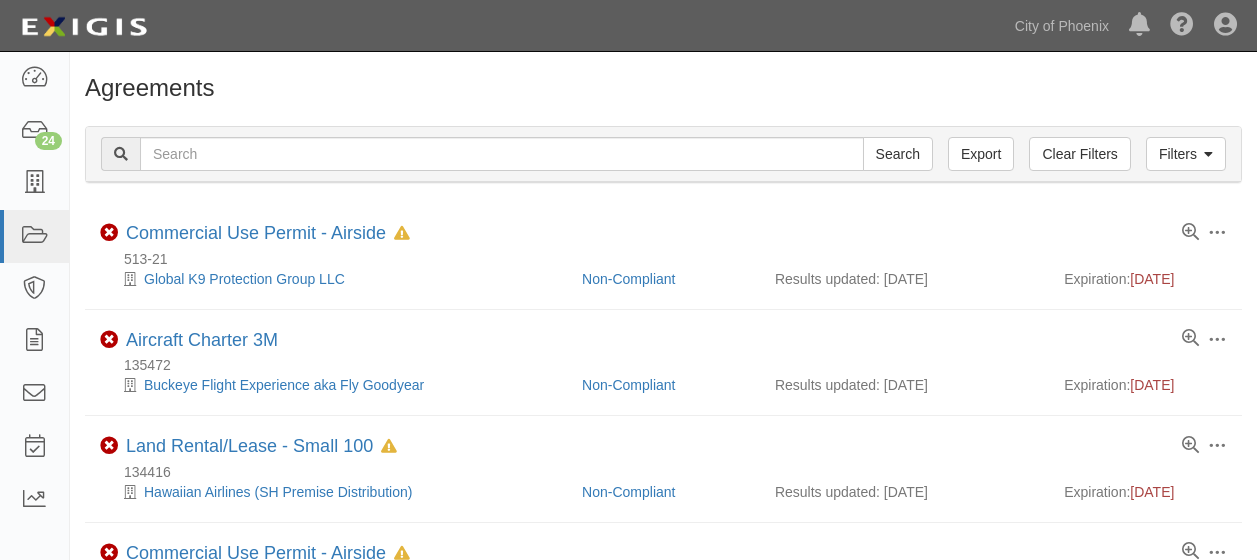 scroll, scrollTop: 0, scrollLeft: 0, axis: both 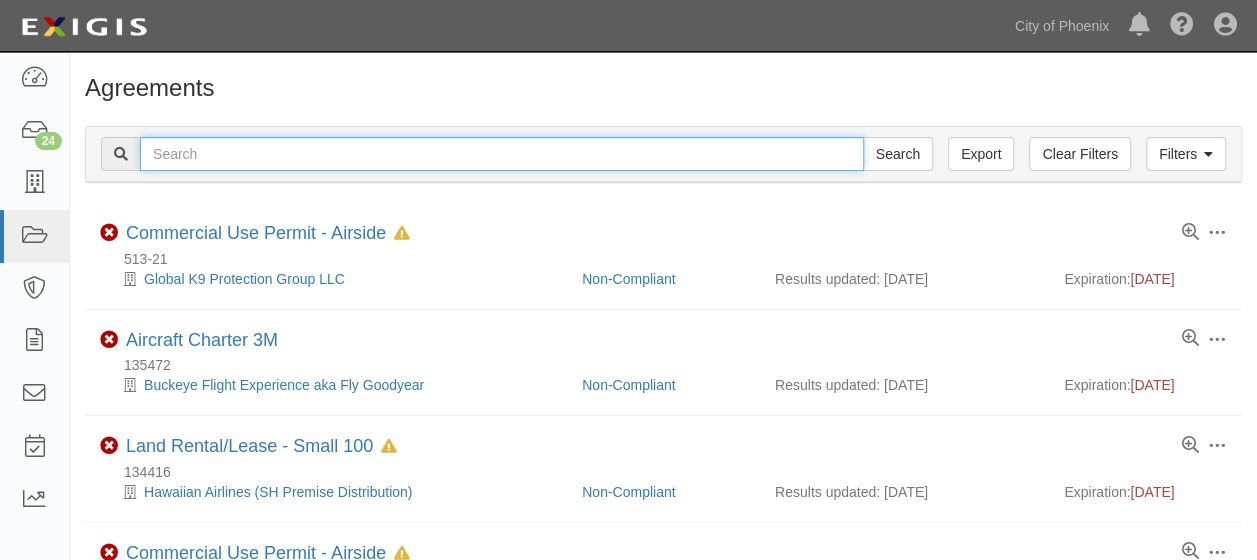click at bounding box center (502, 154) 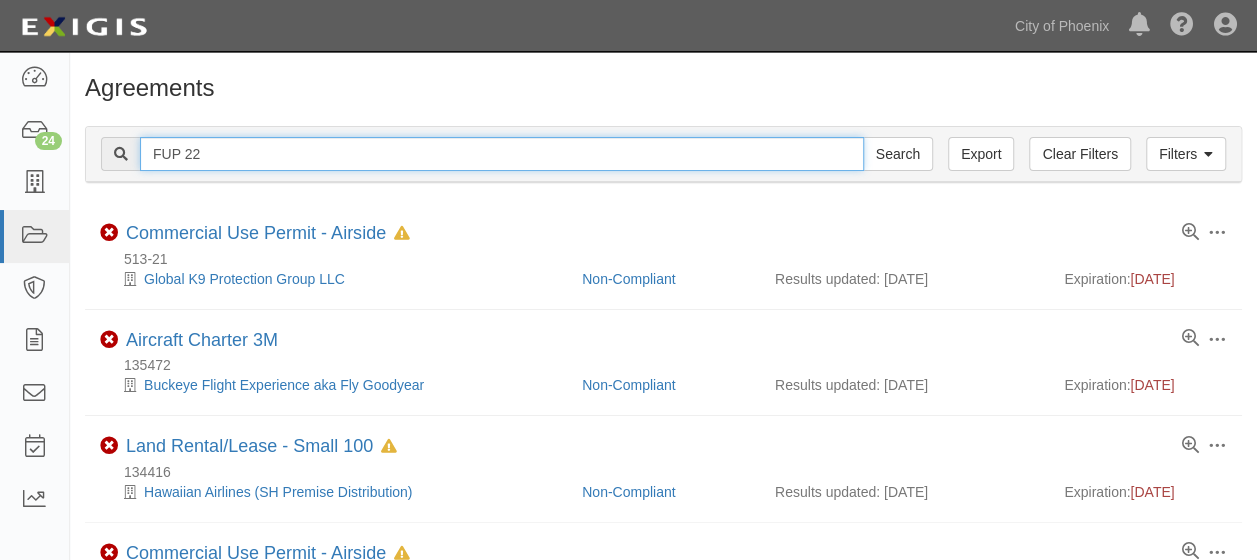 type on "FUP 22-008" 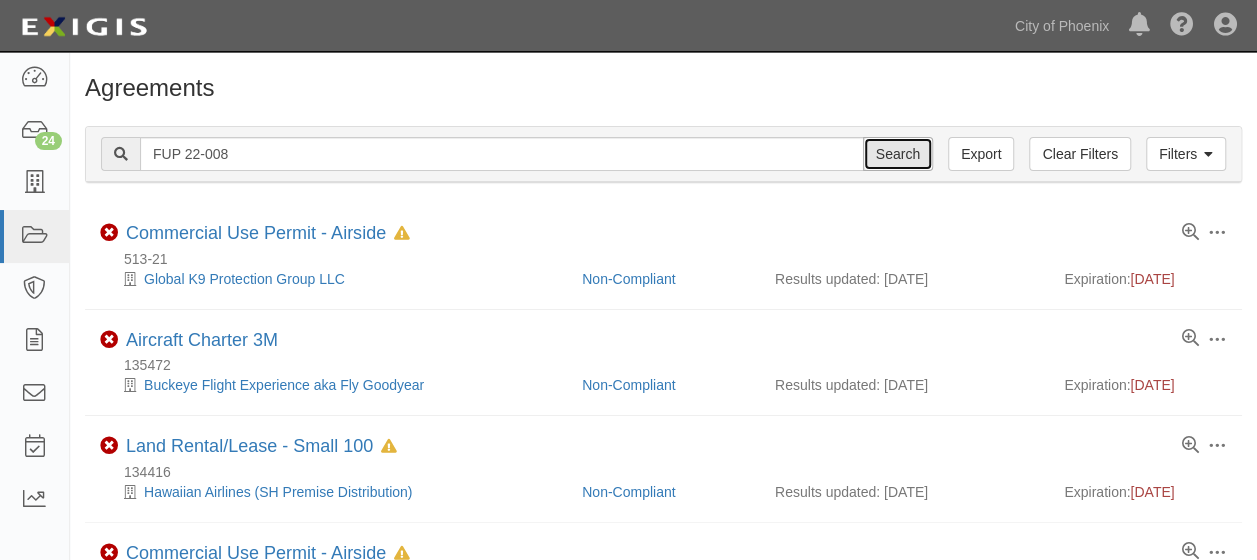 click on "Search" at bounding box center (898, 154) 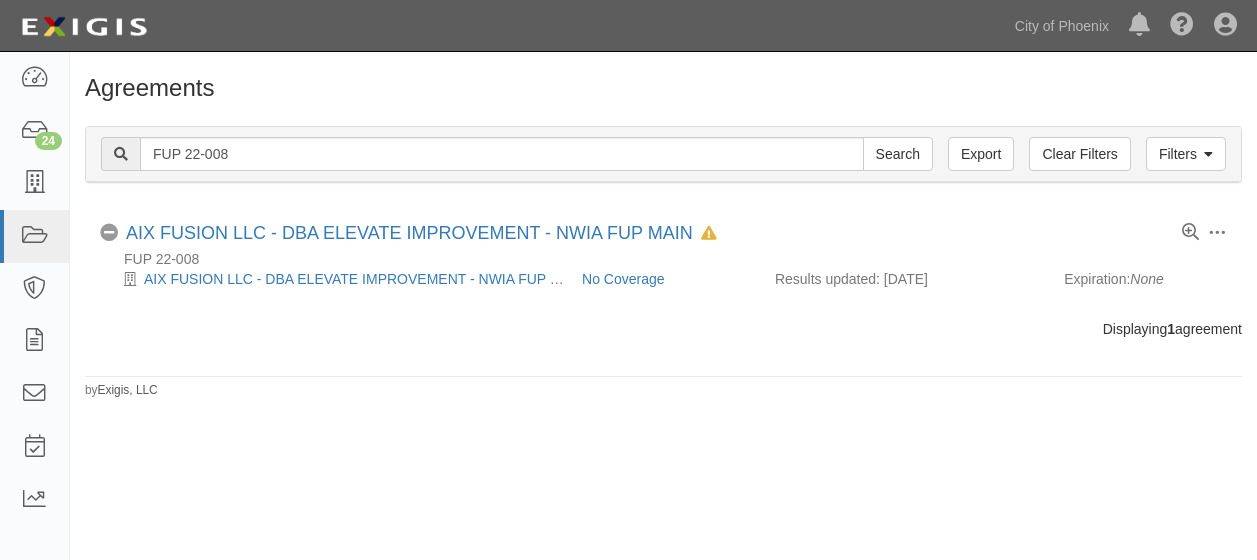 scroll, scrollTop: 0, scrollLeft: 0, axis: both 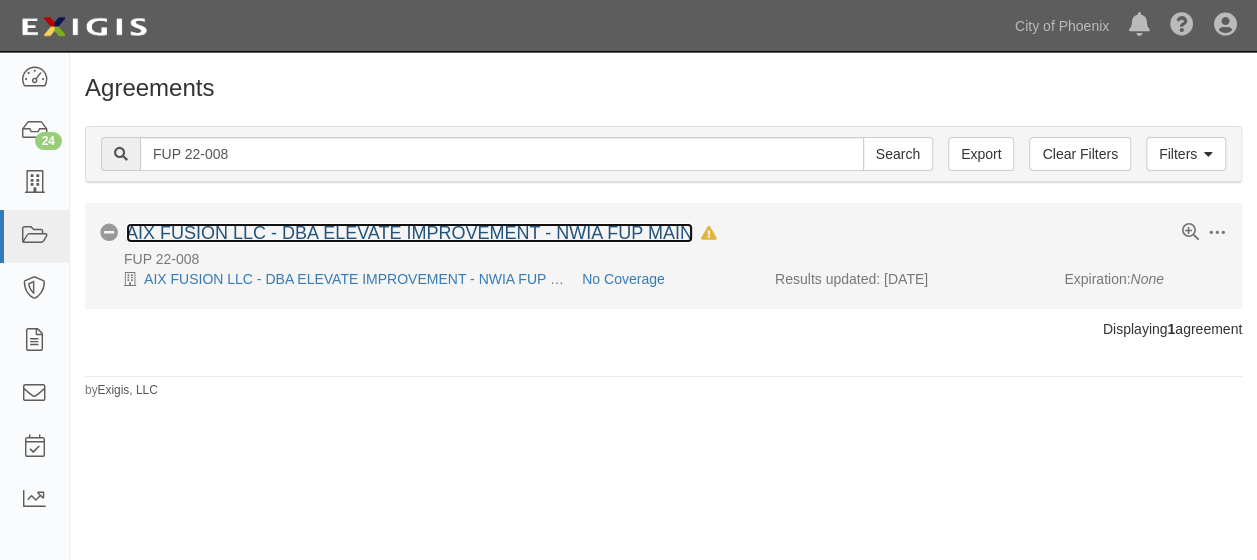 click on "AIX FUSION LLC - DBA ELEVATE IMPROVEMENT - NWIA FUP MAIN" at bounding box center (409, 233) 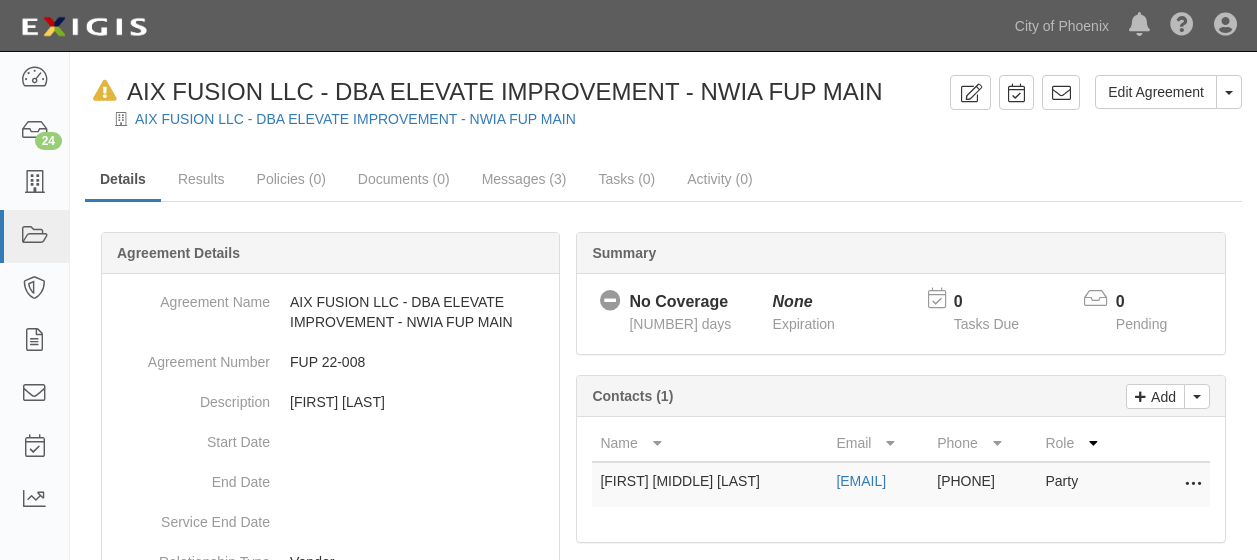 scroll, scrollTop: 0, scrollLeft: 0, axis: both 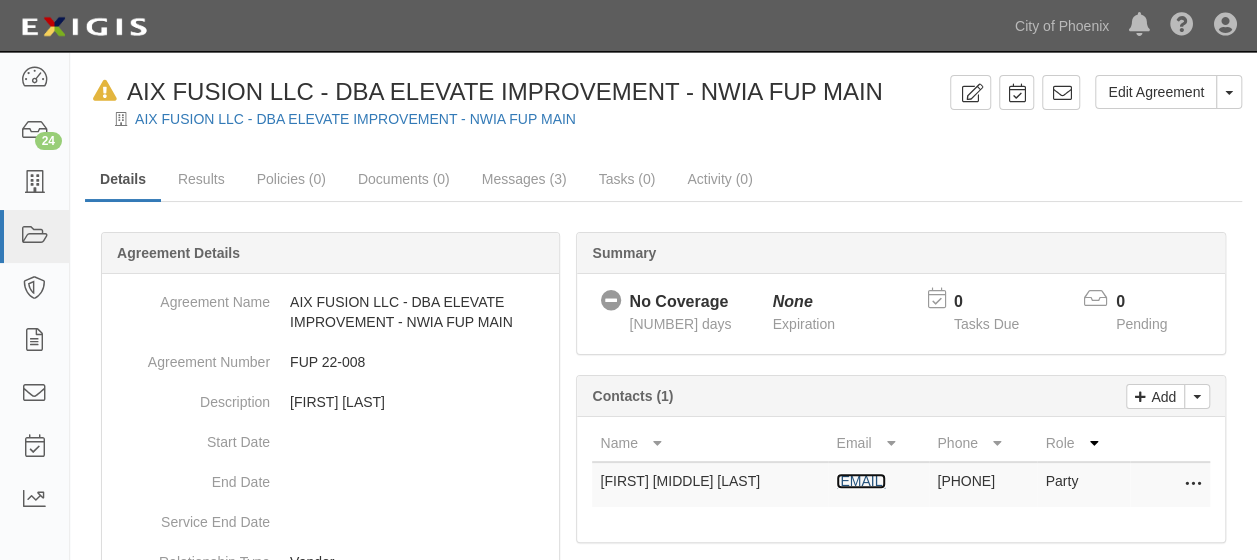 click on "[EMAIL]" at bounding box center (861, 481) 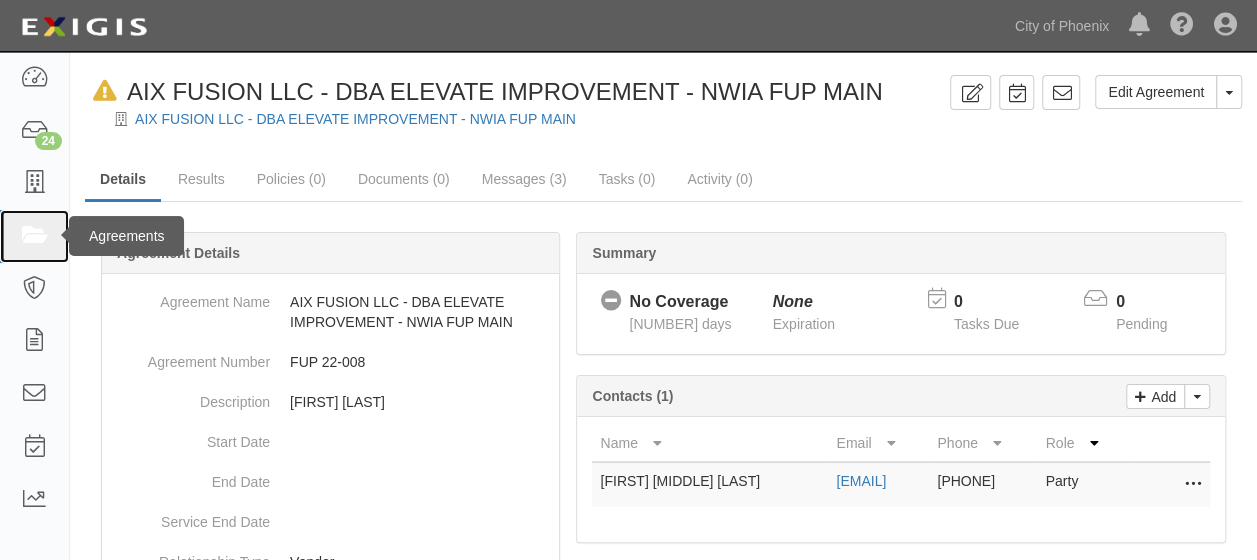 click at bounding box center [34, 236] 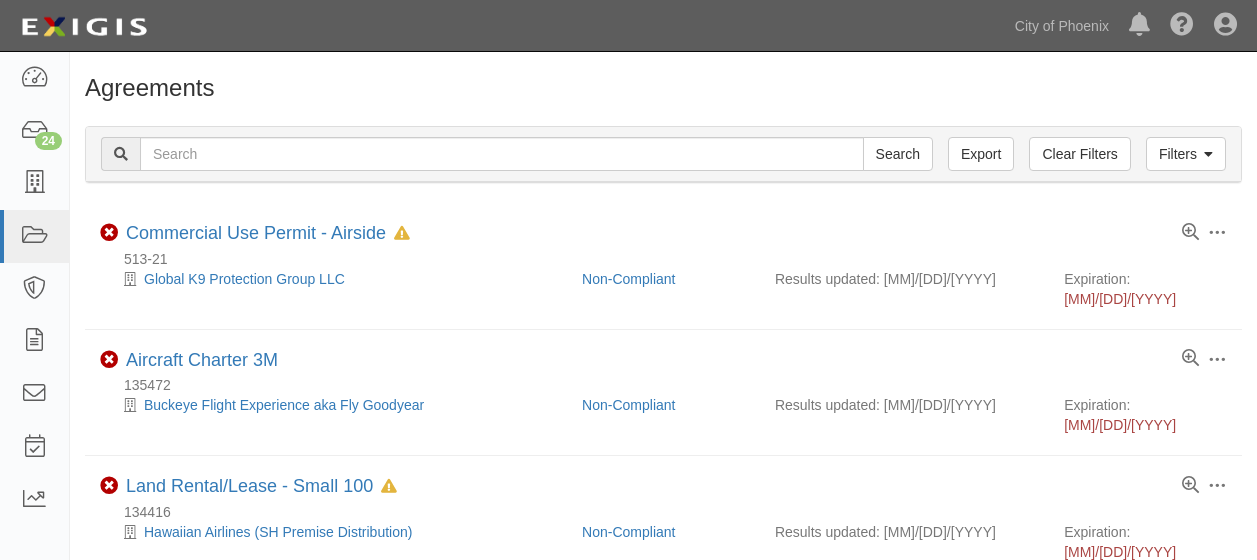 scroll, scrollTop: 0, scrollLeft: 0, axis: both 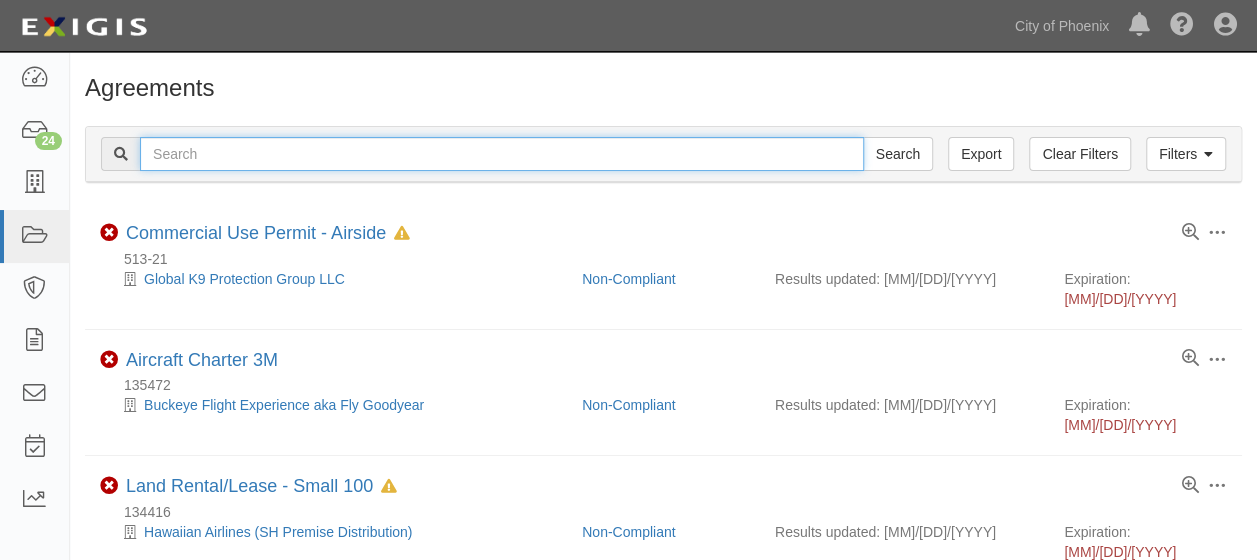 click at bounding box center [502, 154] 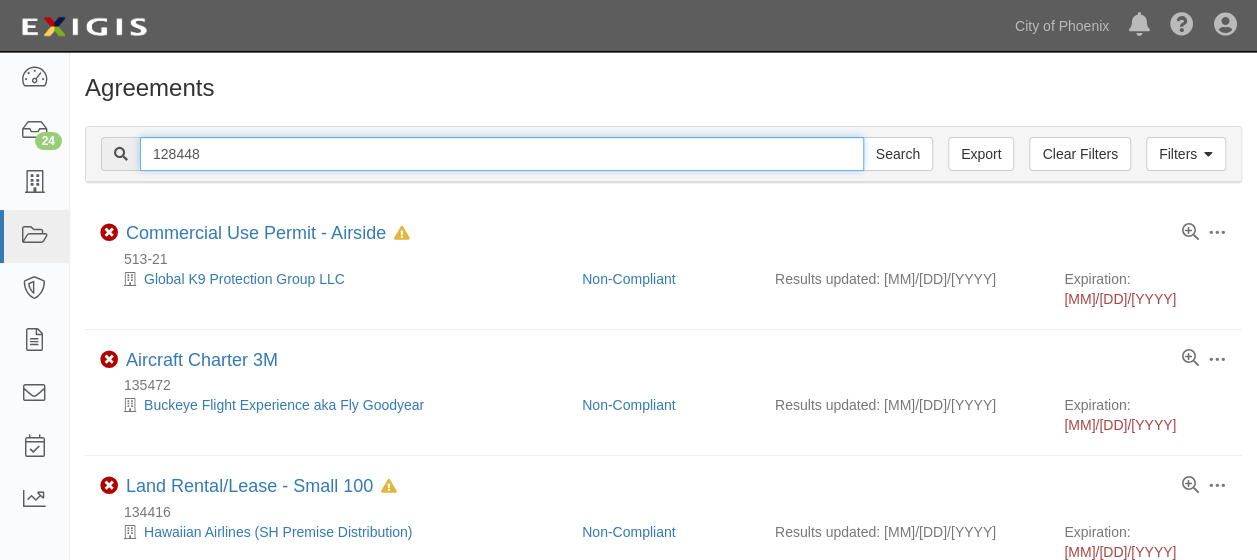 type on "128448" 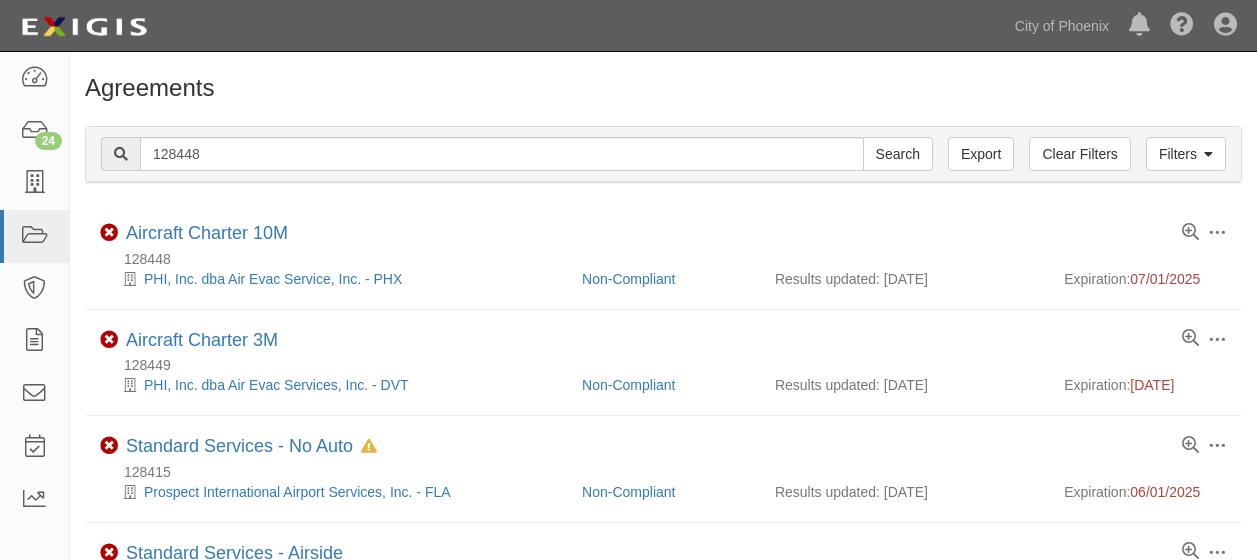 scroll, scrollTop: 0, scrollLeft: 0, axis: both 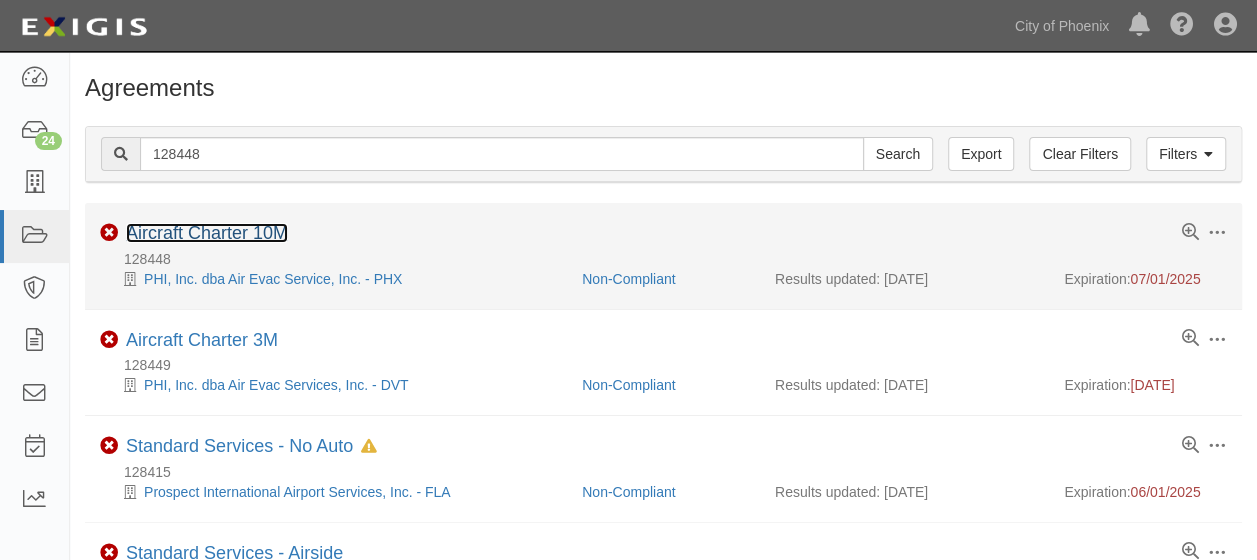 click on "Aircraft Charter 10M" at bounding box center [207, 233] 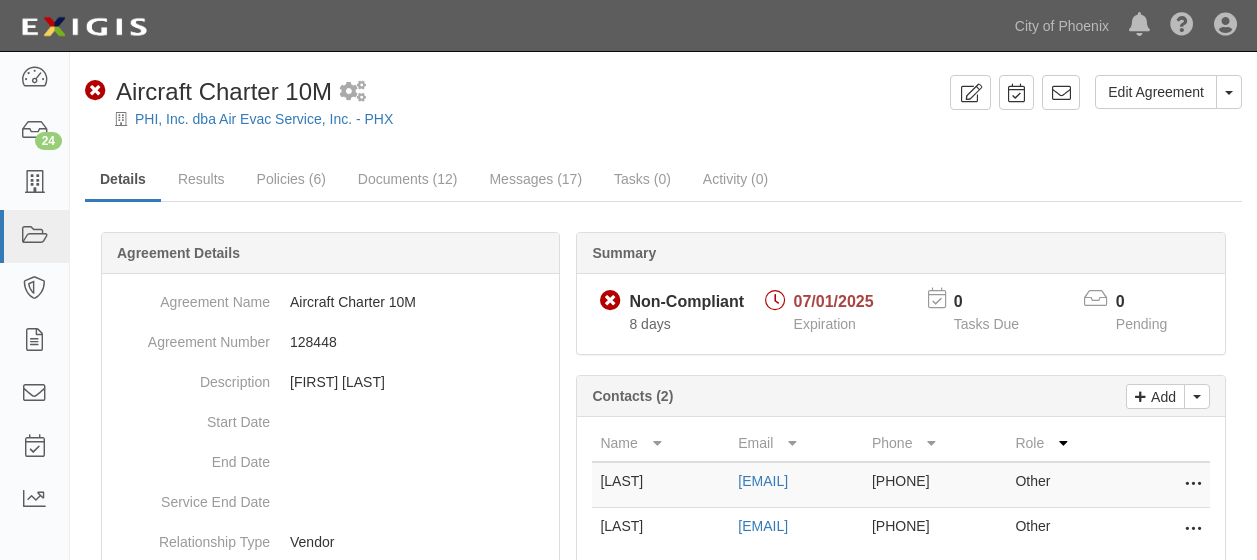 scroll, scrollTop: 0, scrollLeft: 0, axis: both 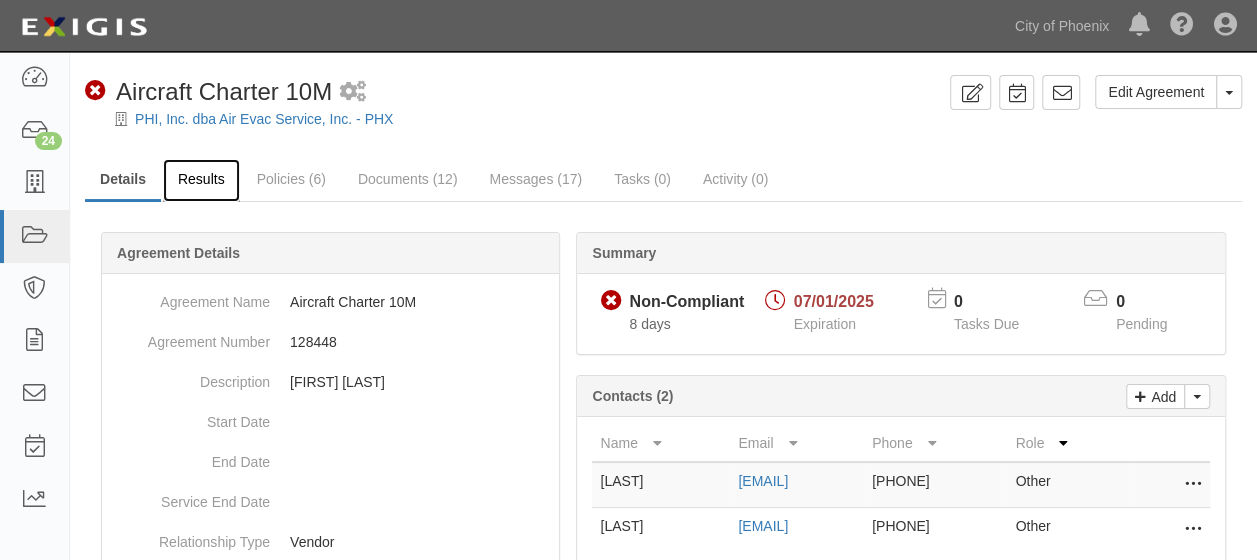 click on "Results" at bounding box center [201, 180] 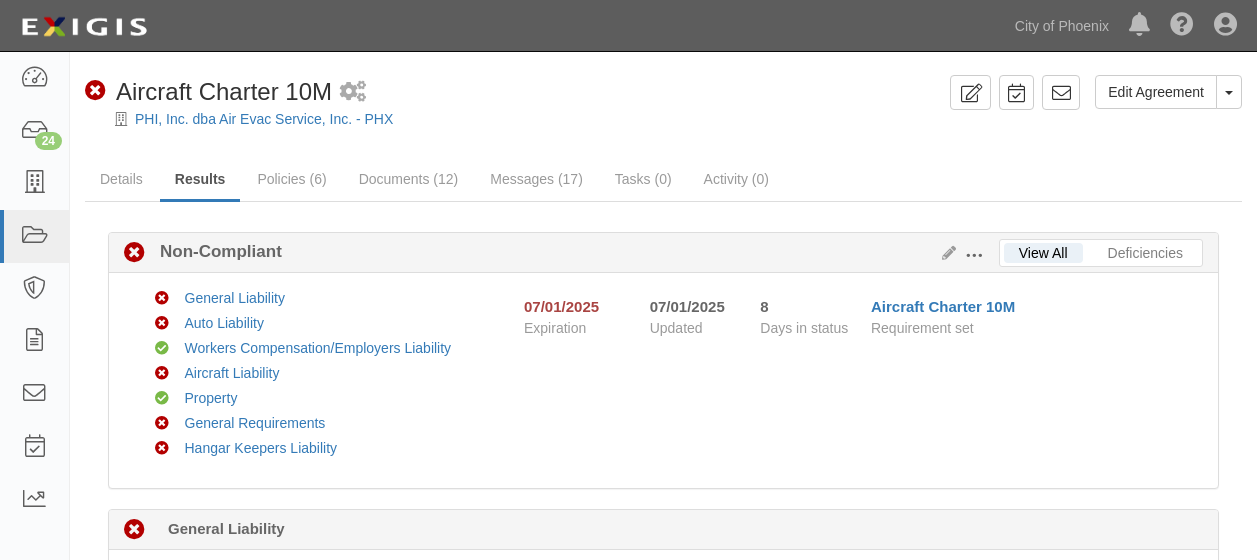 scroll, scrollTop: 0, scrollLeft: 0, axis: both 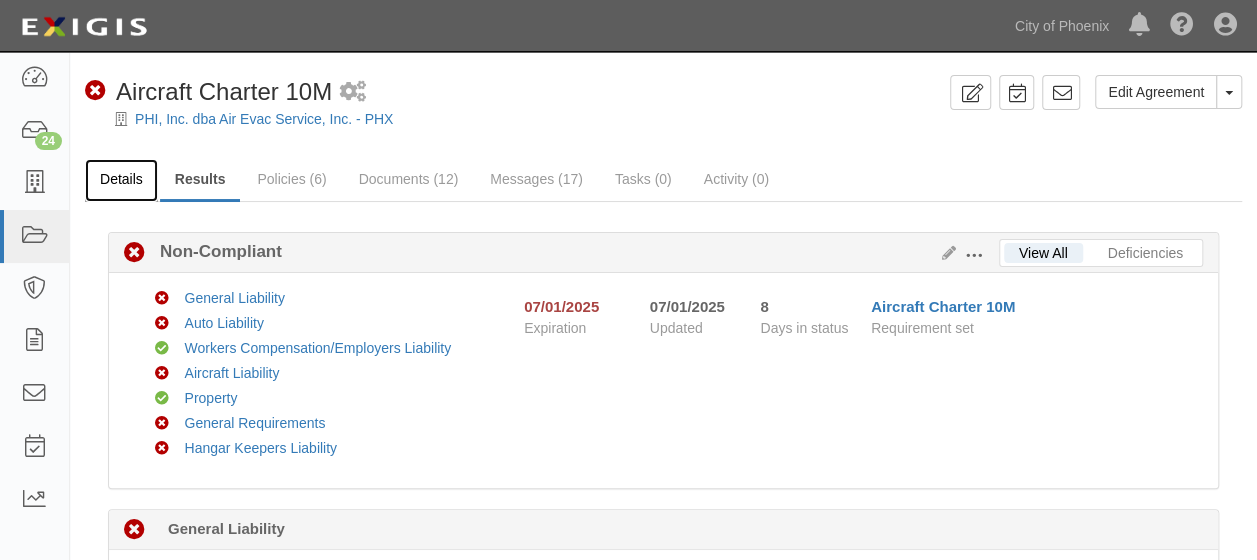 click on "Details" at bounding box center [121, 180] 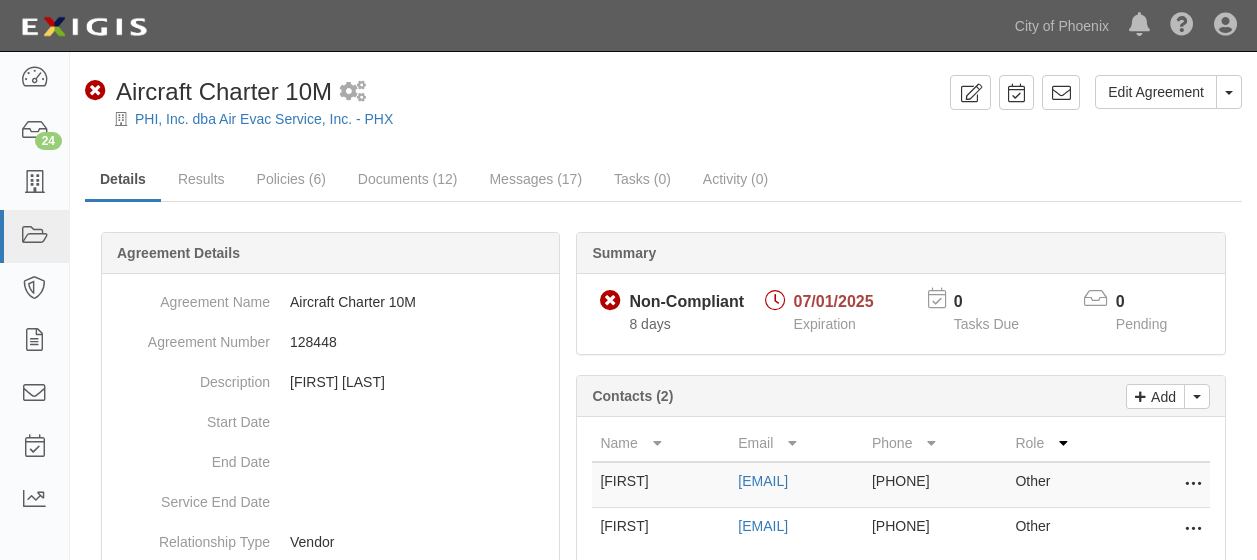 scroll, scrollTop: 0, scrollLeft: 0, axis: both 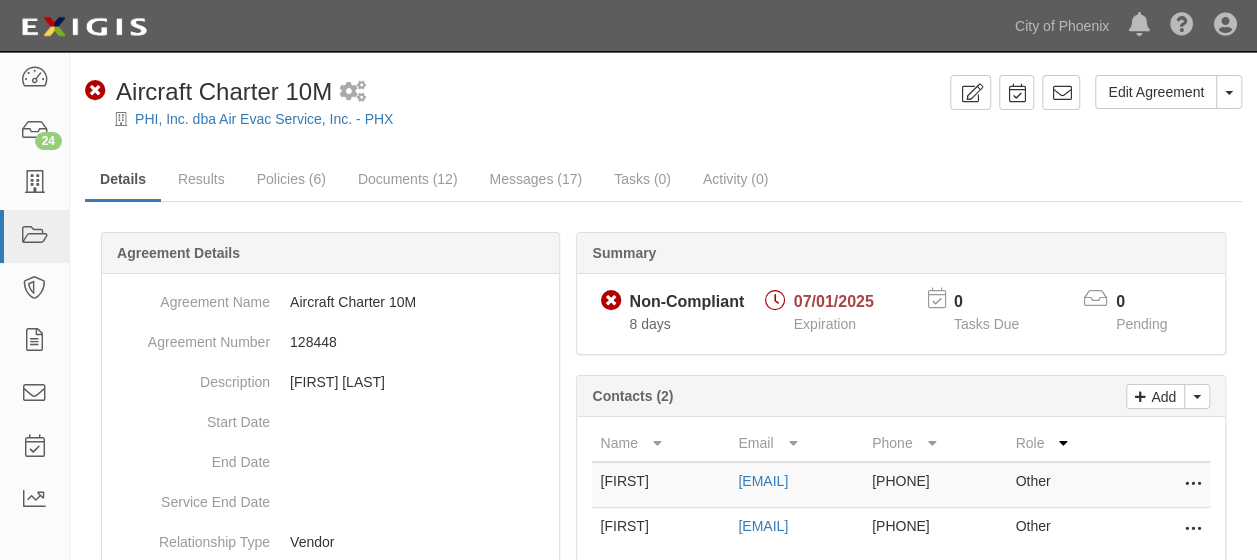 drag, startPoint x: 690, startPoint y: 525, endPoint x: 880, endPoint y: 530, distance: 190.06578 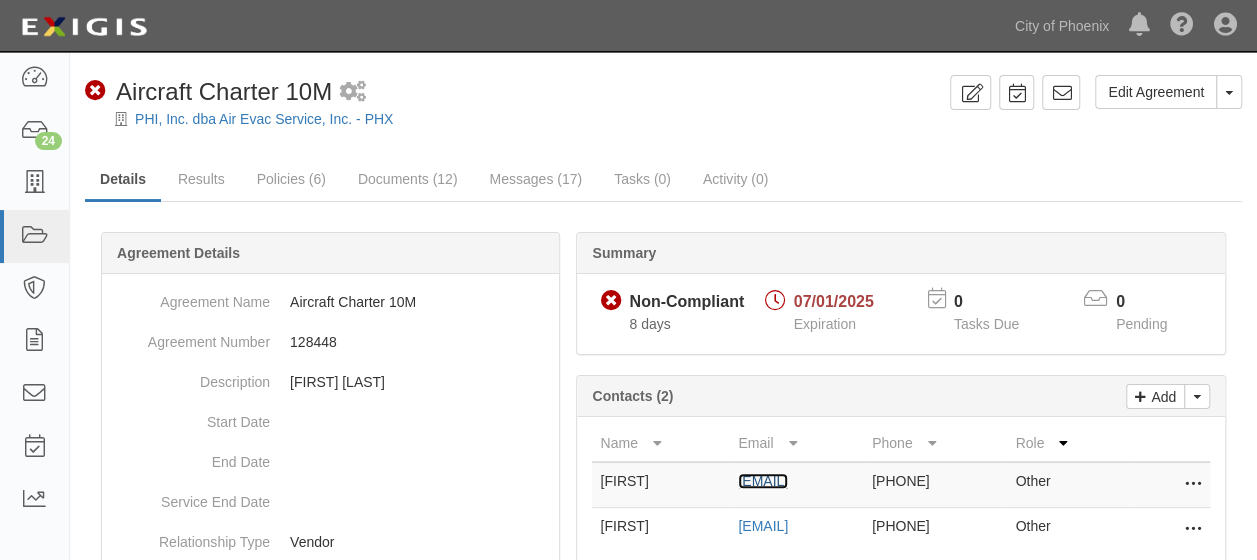 click on "[EMAIL]" at bounding box center [763, 481] 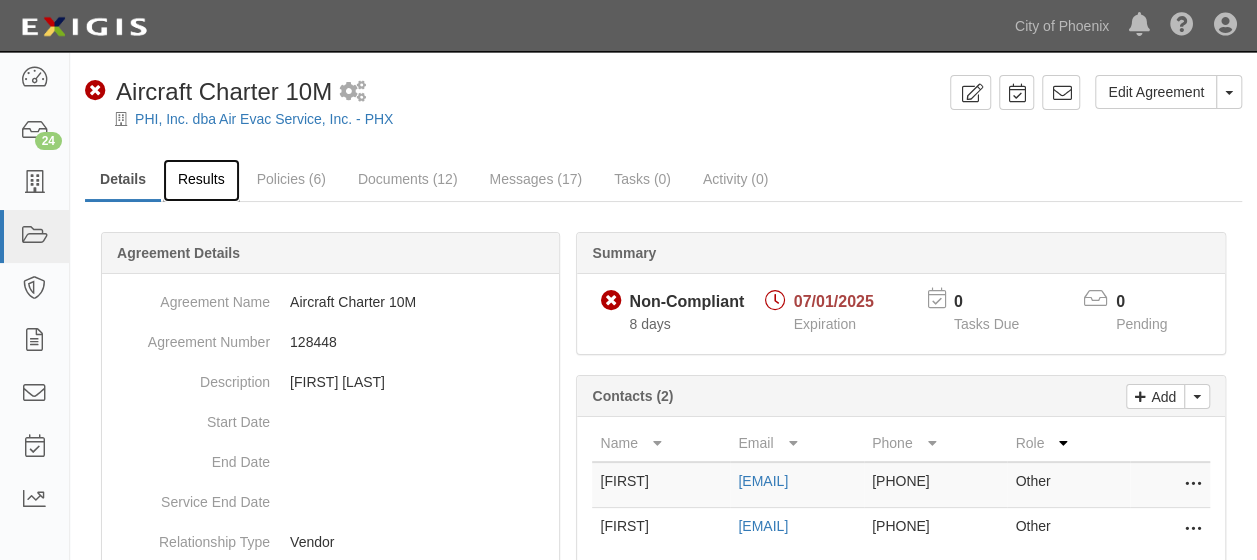 click on "Results" at bounding box center [201, 180] 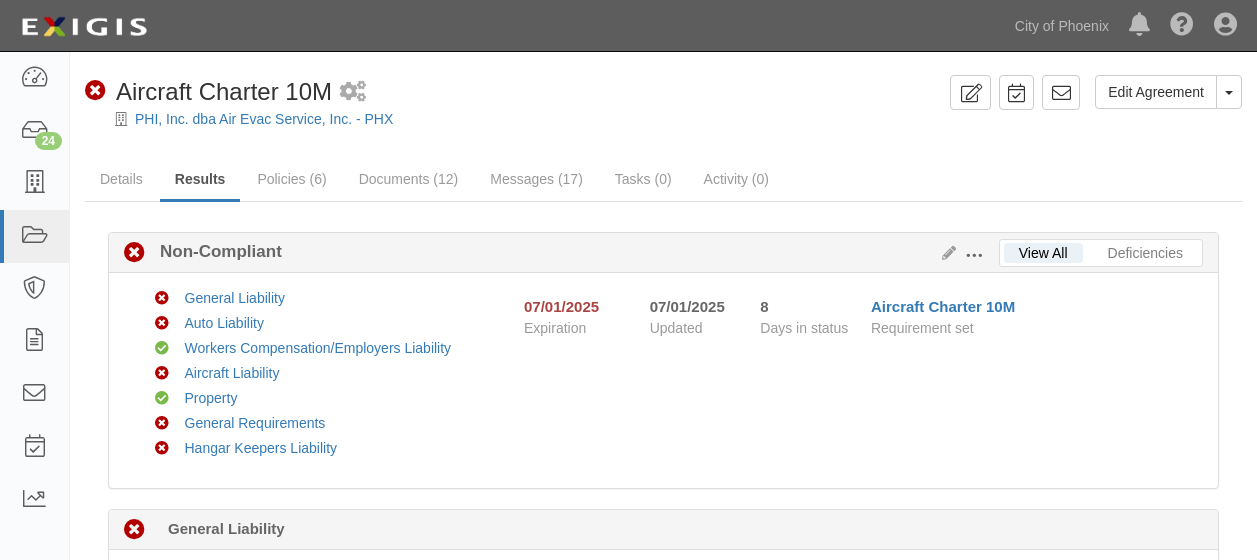 scroll, scrollTop: 0, scrollLeft: 0, axis: both 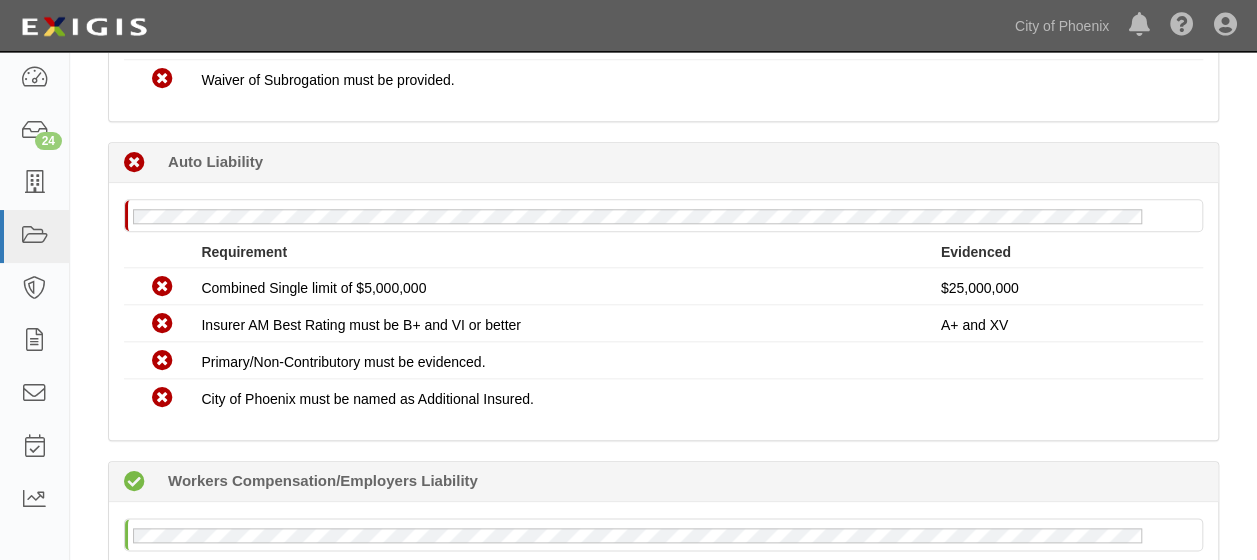 click on "No Auto Liability policy on file
Requirement Evidenced No Coverage Combined Single limit of $5,000,000     No Coverage Insurer AM Best Rating must be B+ and VI or better     No Coverage Primary/Non-Contributory must be evidenced.     No Coverage City of [CITY] must be named as Additional Insured.     Non-Compliant Combined Single limit of $5,000,000     Non-Compliant Insurer AM Best Rating must be B+ and VI or better     Non-Compliant Primary/Non-Contributory must be evidenced.     Non-Compliant City of [CITY] must be named as Additional Insured.     No Coverage Combined Single limit of $5,000,000     No Coverage Insurer AM Best Rating must be B+ and VI or better     A+ and XV No Coverage Primary/Non-Contributory must be evidenced.     No Coverage City of [CITY] must be named as Additional Insured.     Non-Compliant Combined Single limit of $5,000,000     $25,000,000 Non-Compliant" at bounding box center [663, 311] 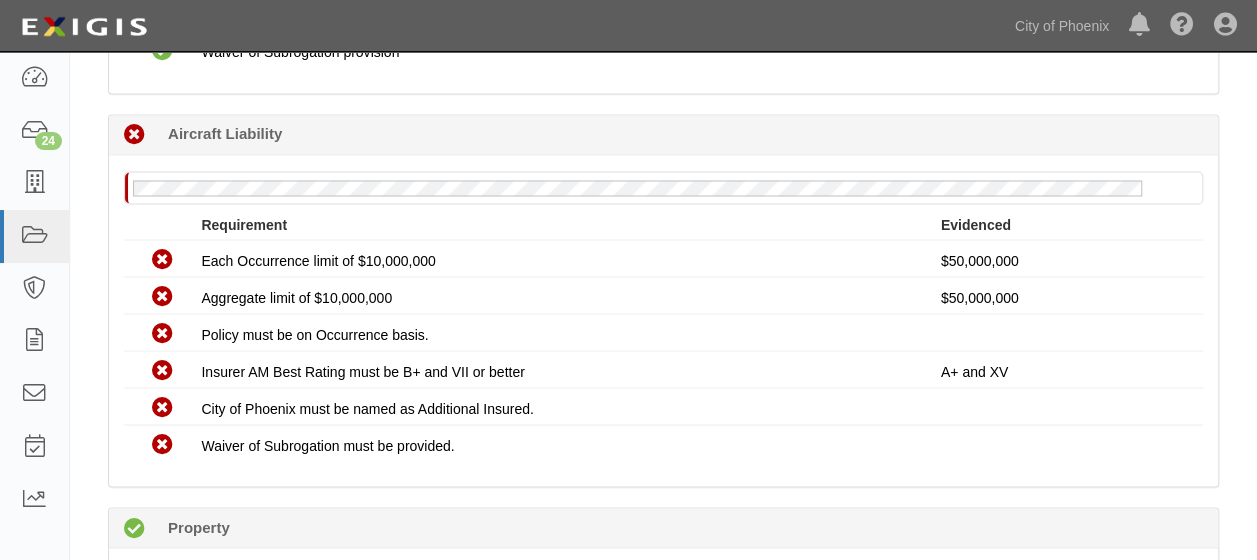 scroll, scrollTop: 1678, scrollLeft: 0, axis: vertical 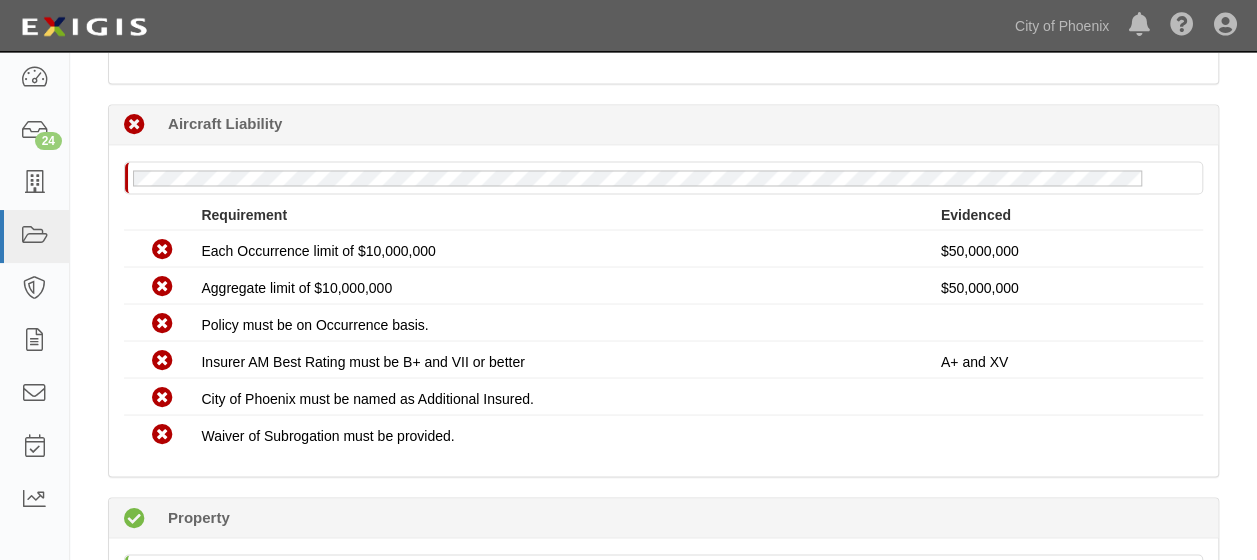 click on "Compliant
[NUMBER] days (since [DATE]) Property" at bounding box center [663, 518] 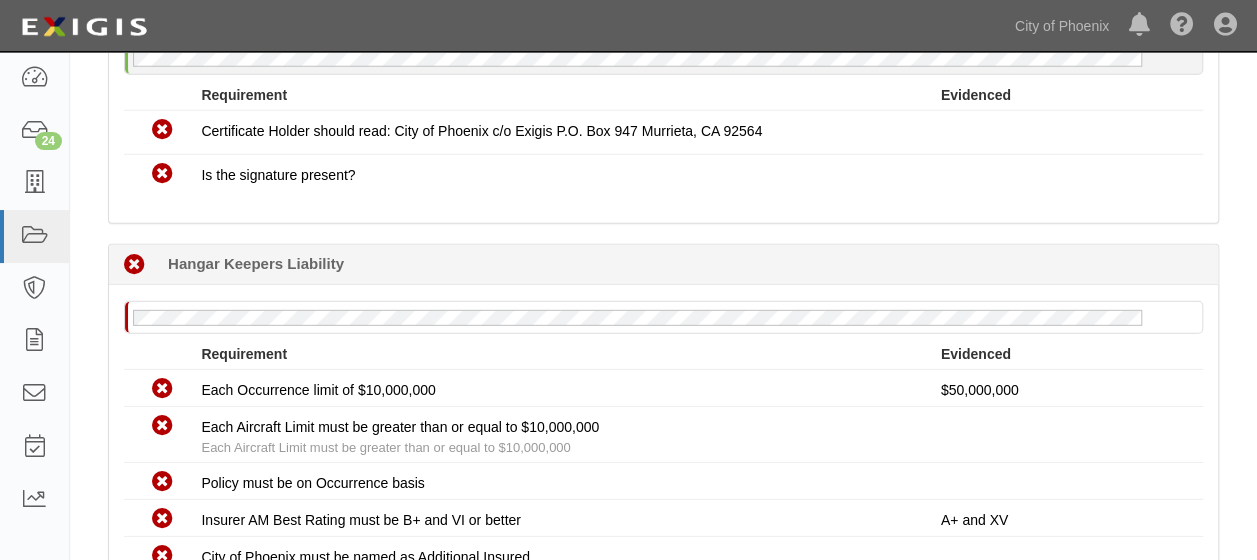 scroll, scrollTop: 2802, scrollLeft: 0, axis: vertical 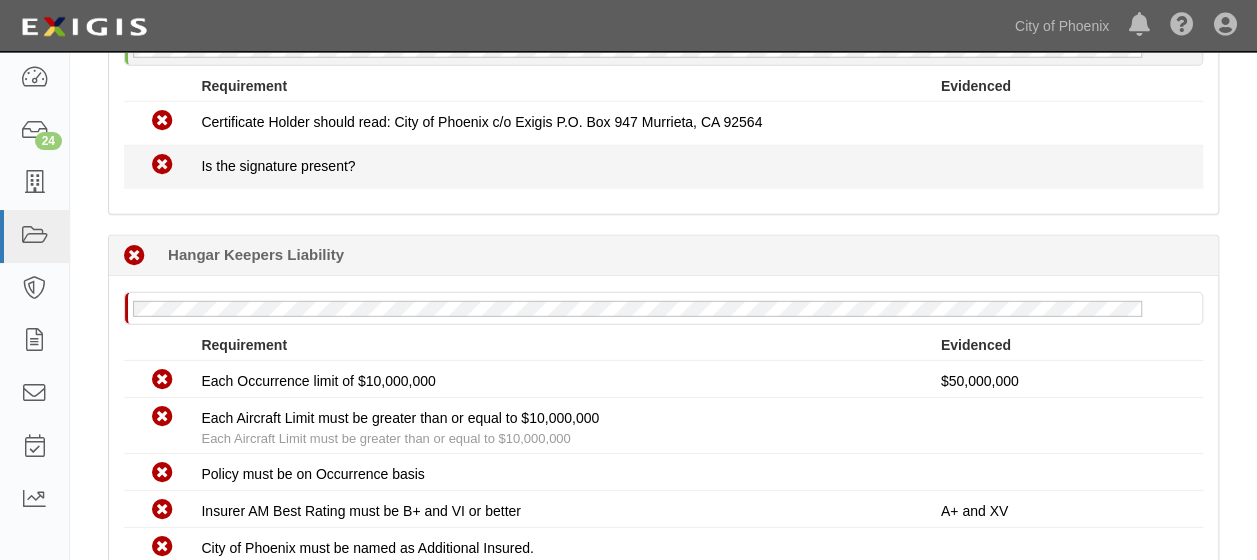 click on "Non-Compliant Is the signature present?" at bounding box center [663, 167] 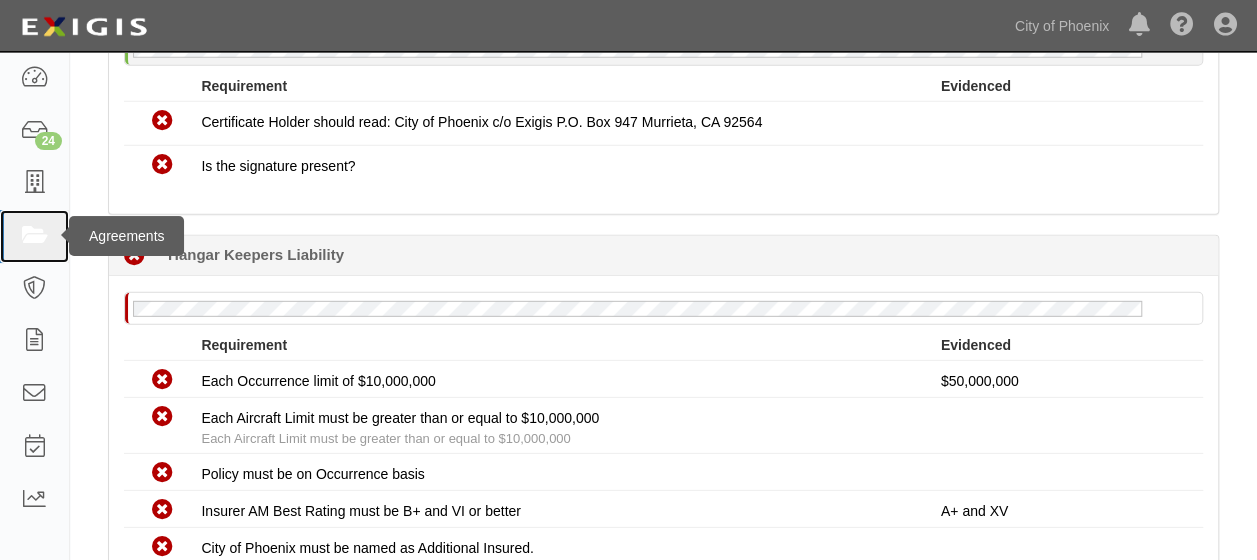 click at bounding box center (34, 236) 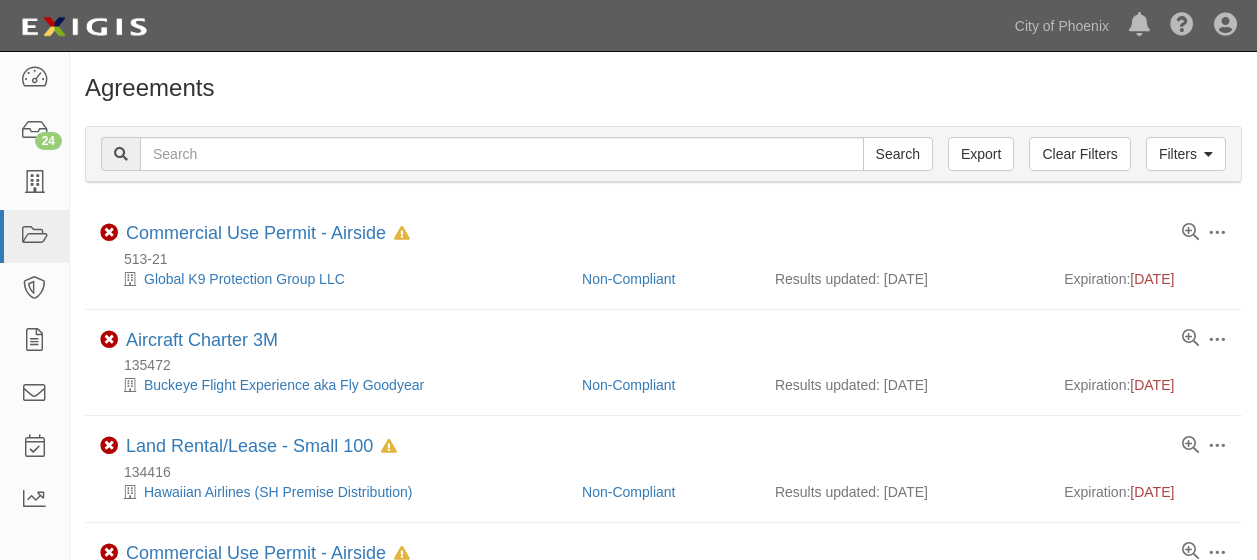 scroll, scrollTop: 0, scrollLeft: 0, axis: both 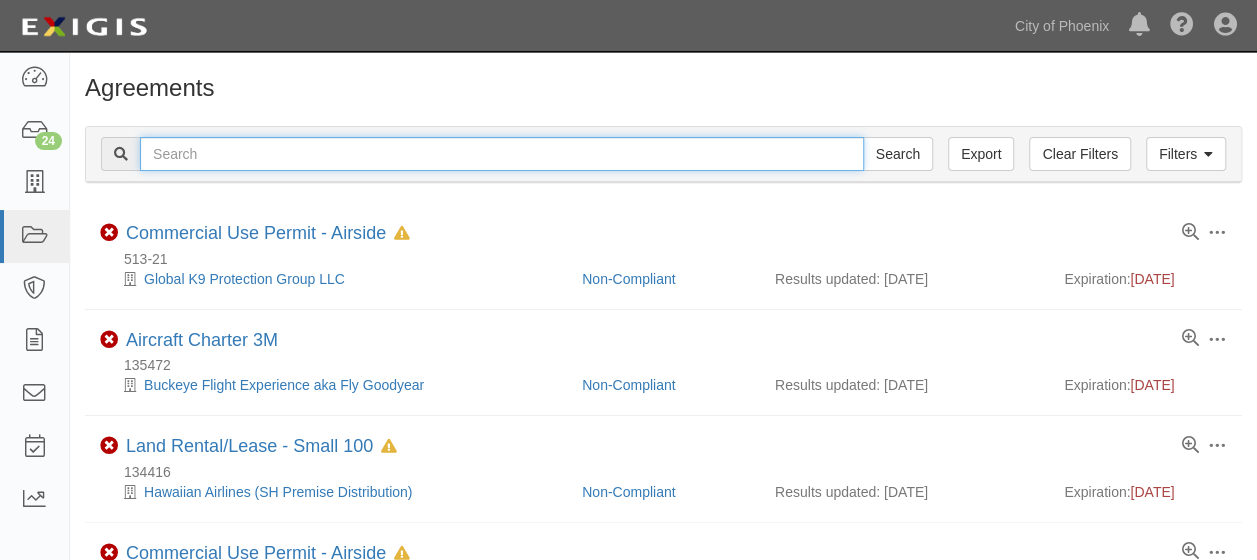 click at bounding box center (502, 154) 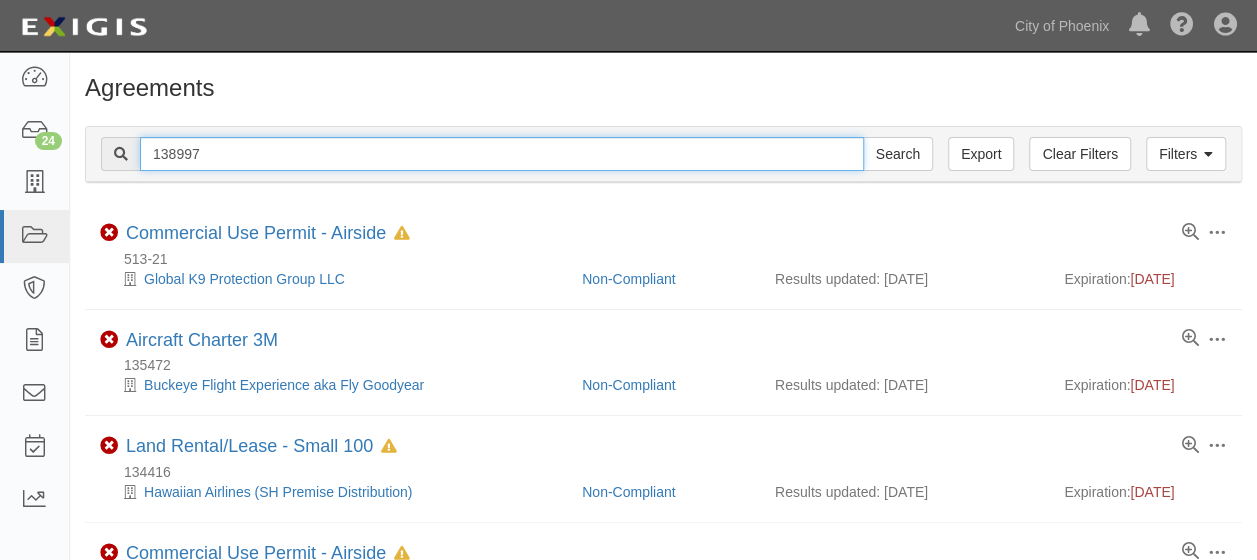 type on "138997" 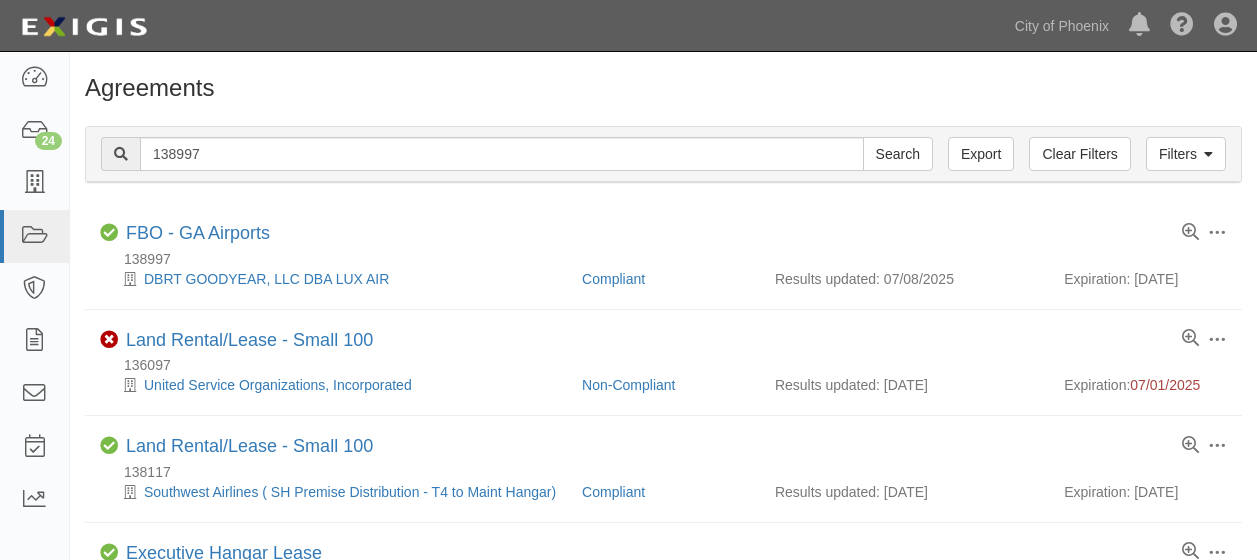 scroll, scrollTop: 0, scrollLeft: 0, axis: both 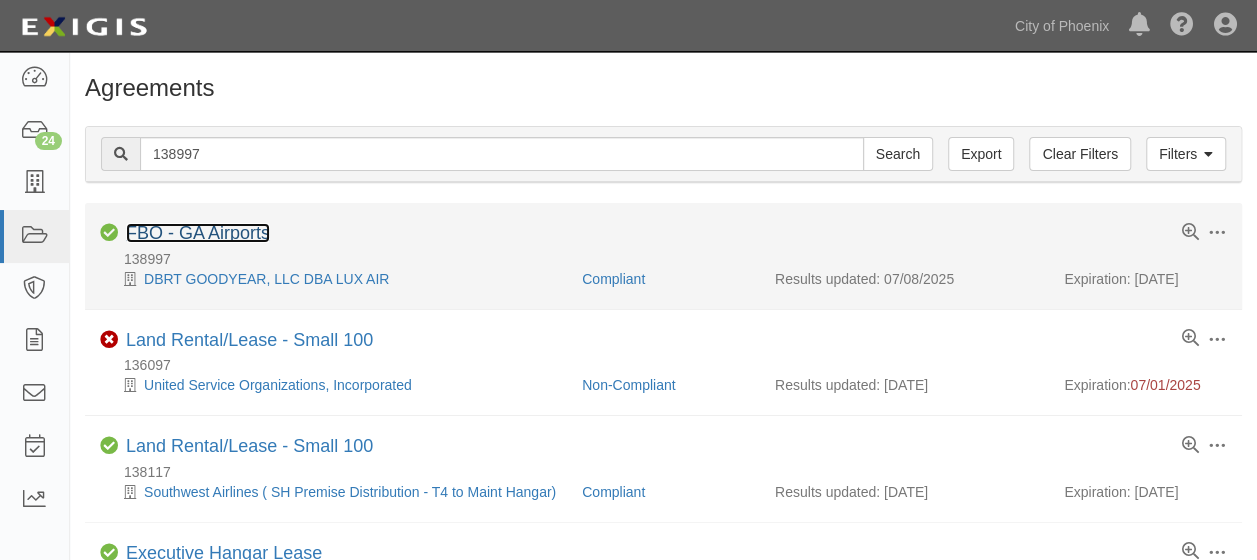 click on "FBO - GA Airports" at bounding box center [198, 233] 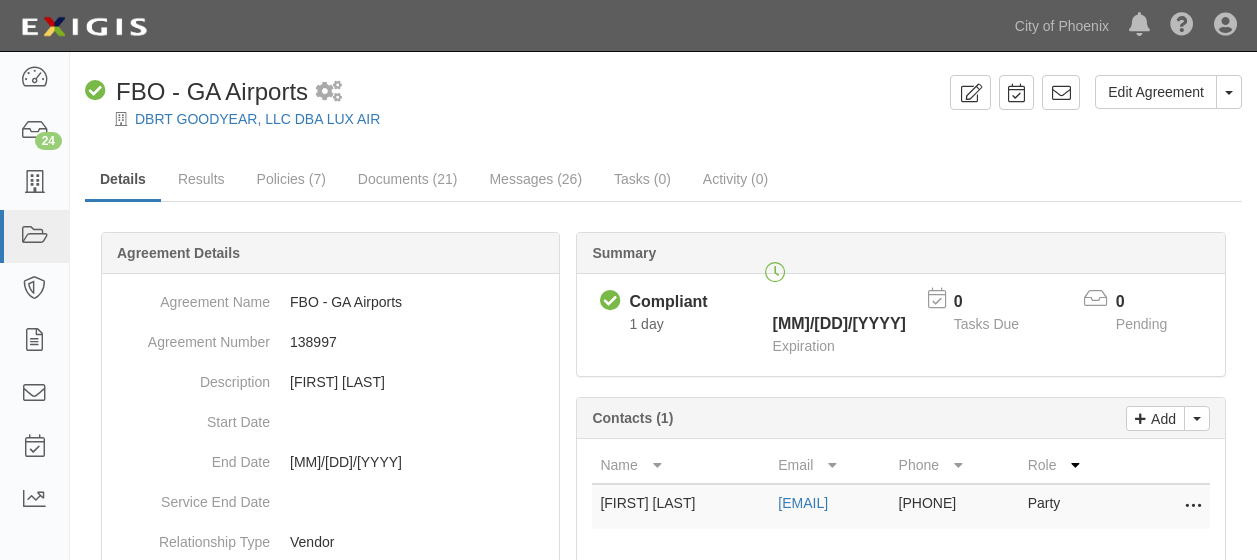 scroll, scrollTop: 0, scrollLeft: 0, axis: both 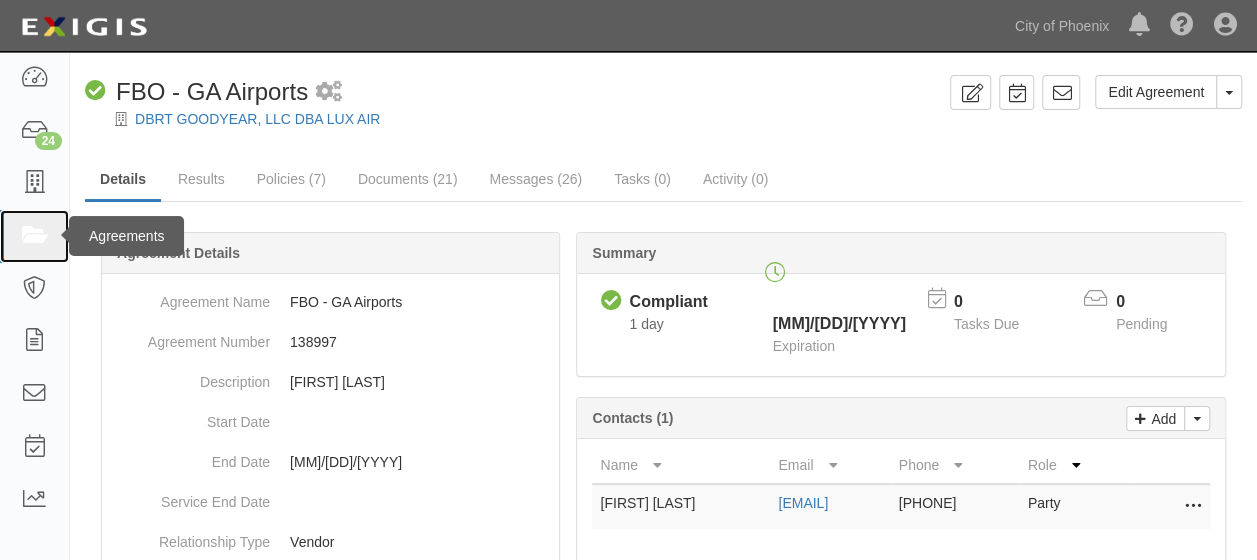 click at bounding box center [34, 236] 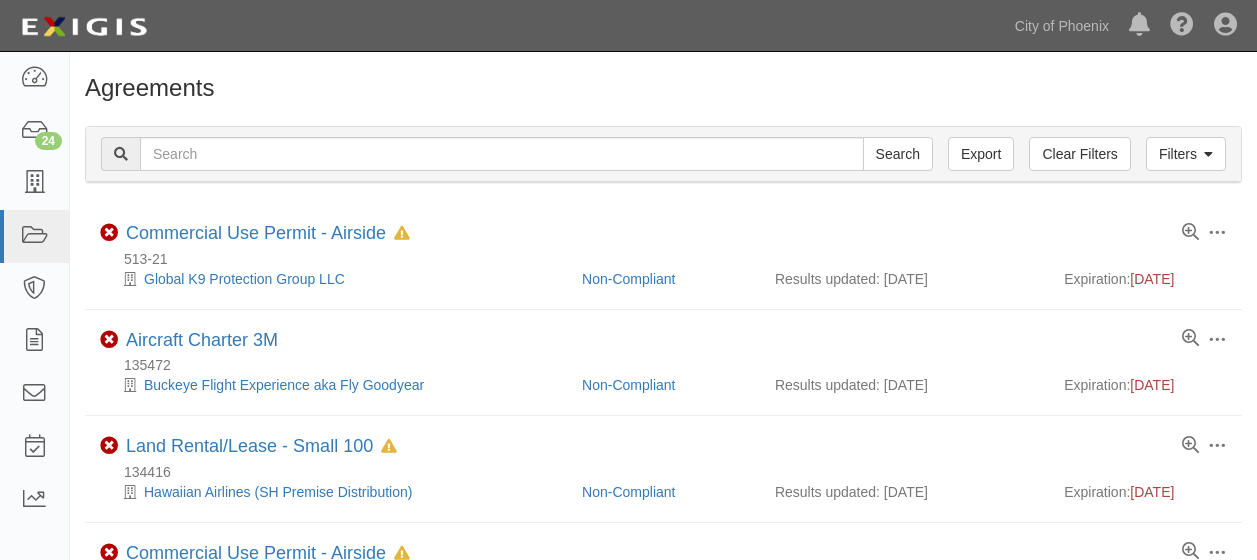 scroll, scrollTop: 0, scrollLeft: 0, axis: both 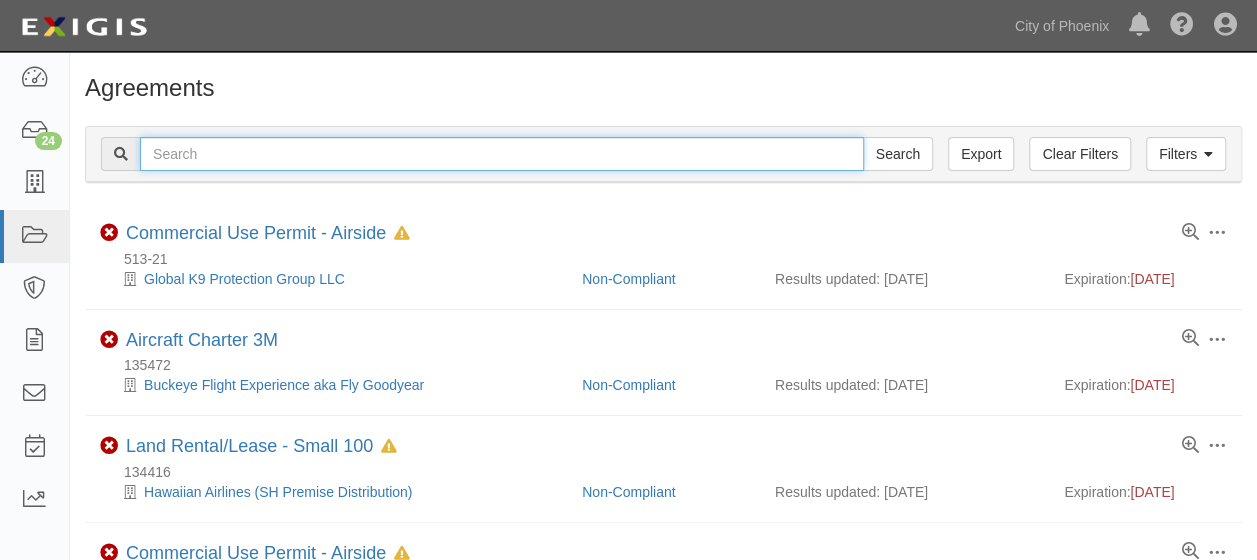 click at bounding box center [502, 154] 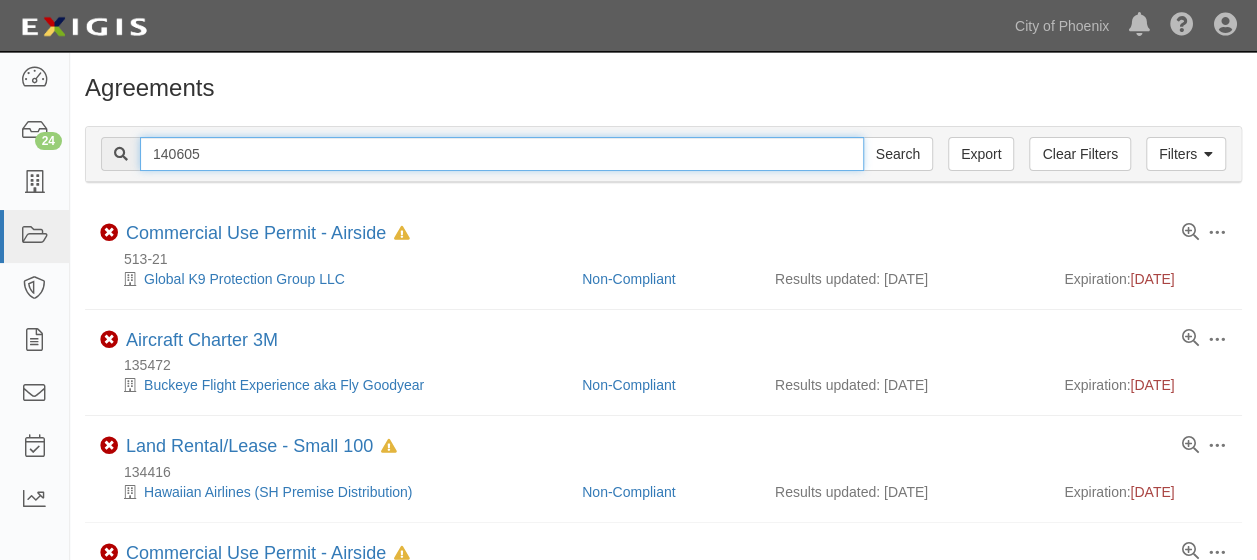 type on "140605" 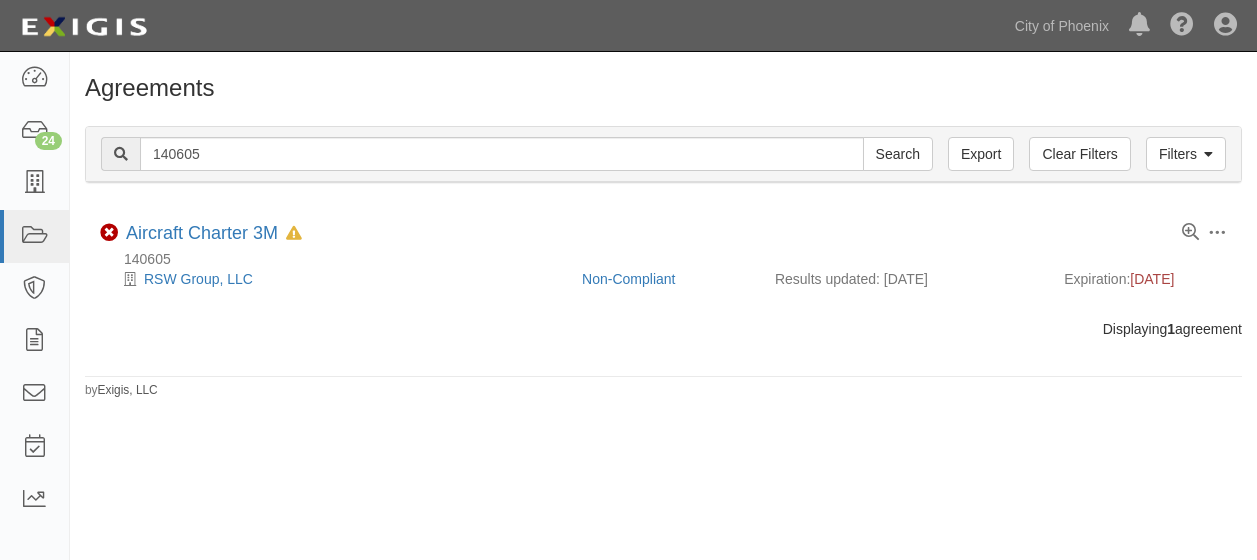 scroll, scrollTop: 0, scrollLeft: 0, axis: both 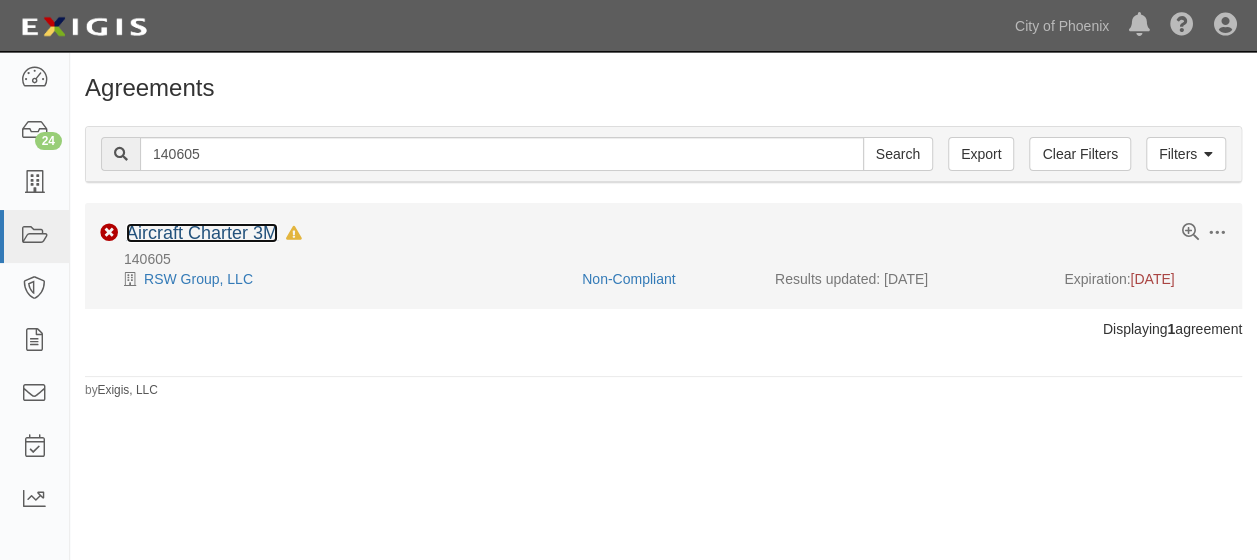 click on "Aircraft Charter 3M" at bounding box center (202, 233) 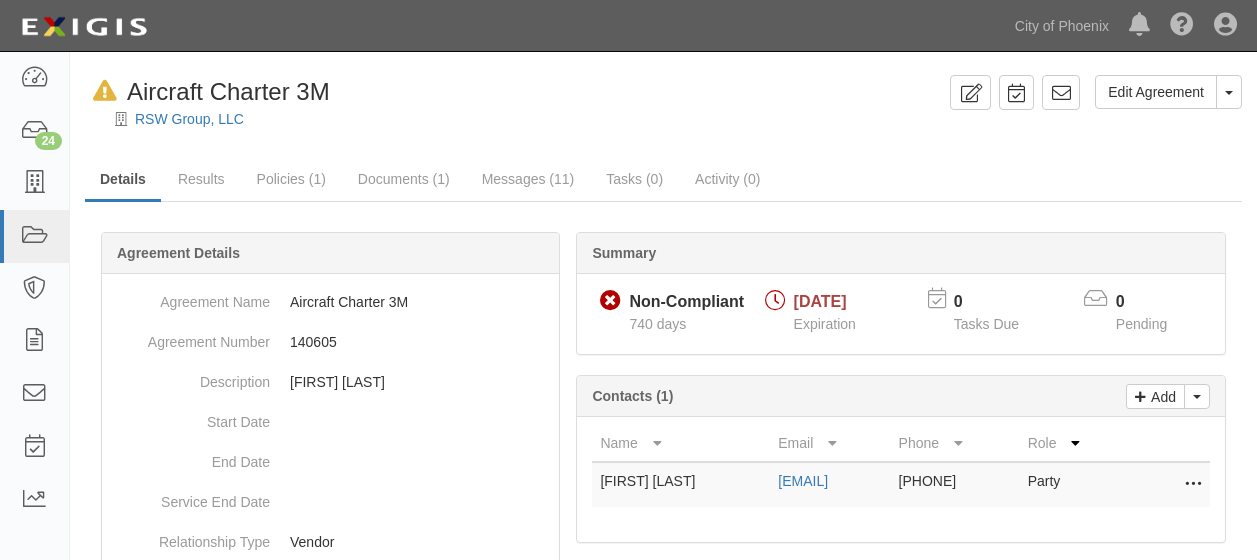 scroll, scrollTop: 0, scrollLeft: 0, axis: both 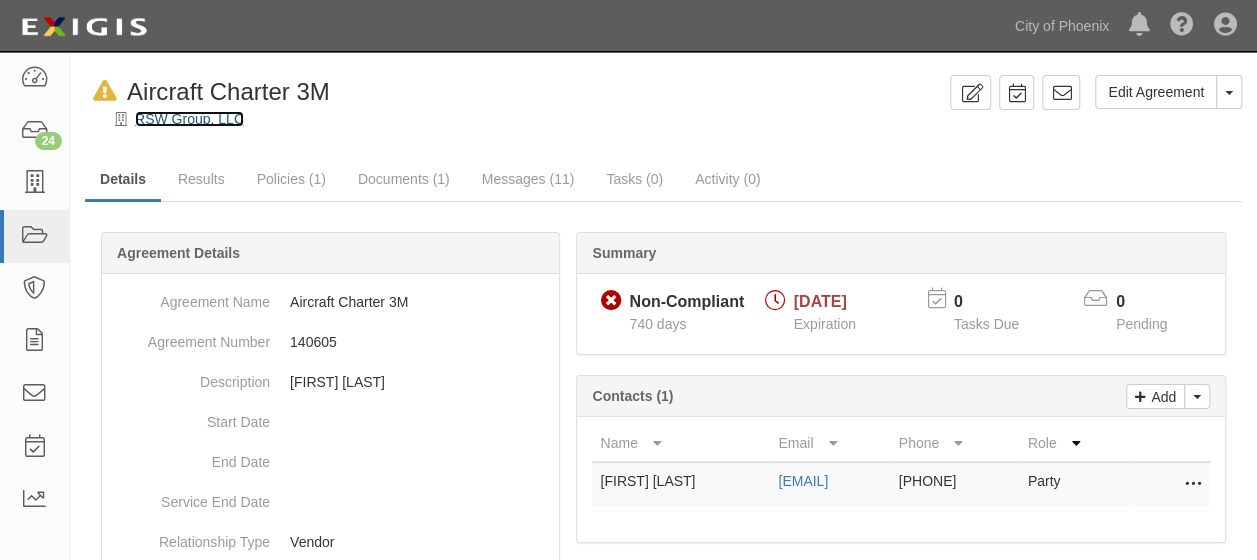 click on "RSW Group, LLC" at bounding box center [189, 119] 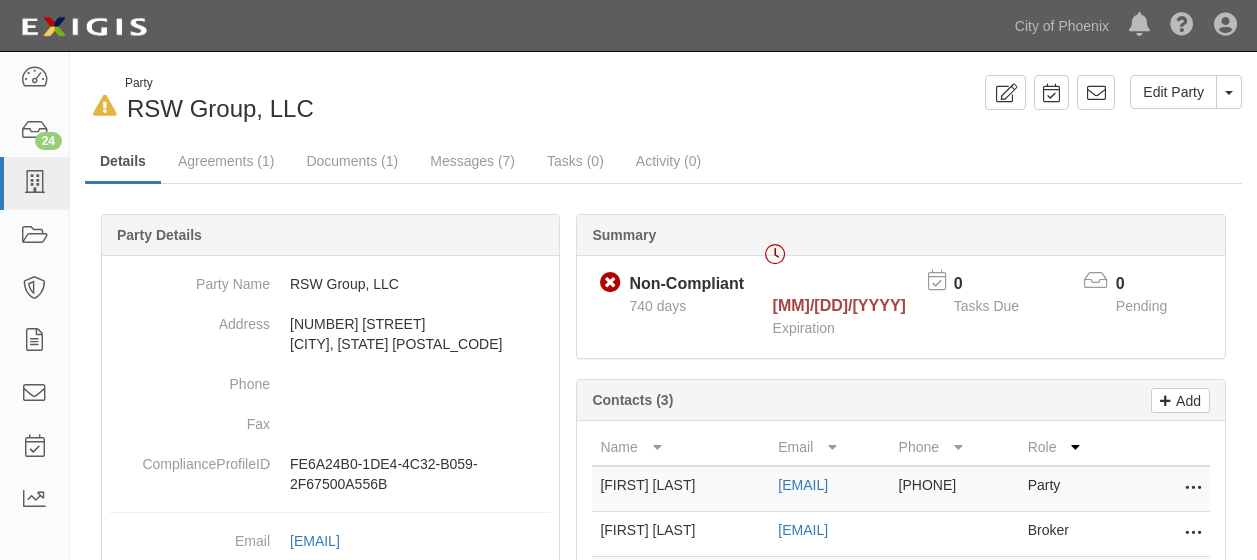scroll, scrollTop: 0, scrollLeft: 0, axis: both 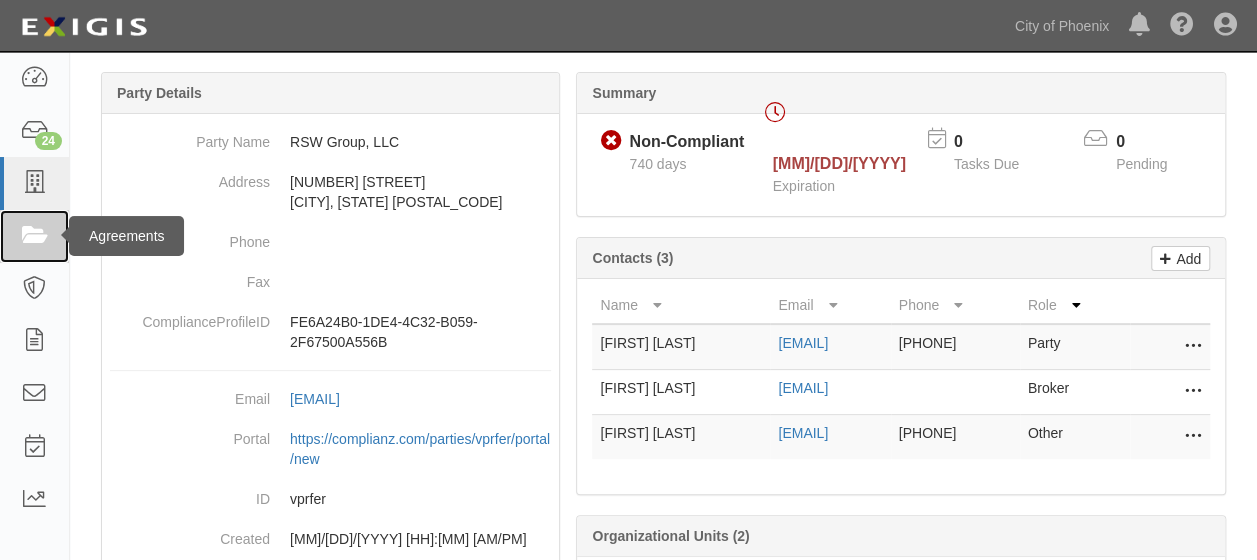 click at bounding box center [34, 236] 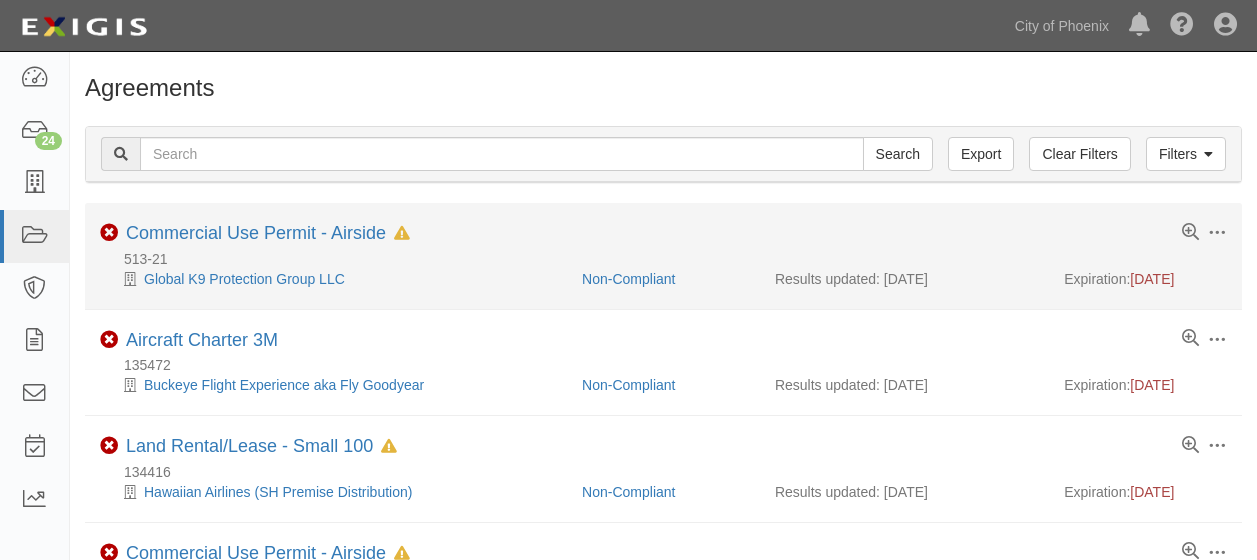scroll, scrollTop: 0, scrollLeft: 0, axis: both 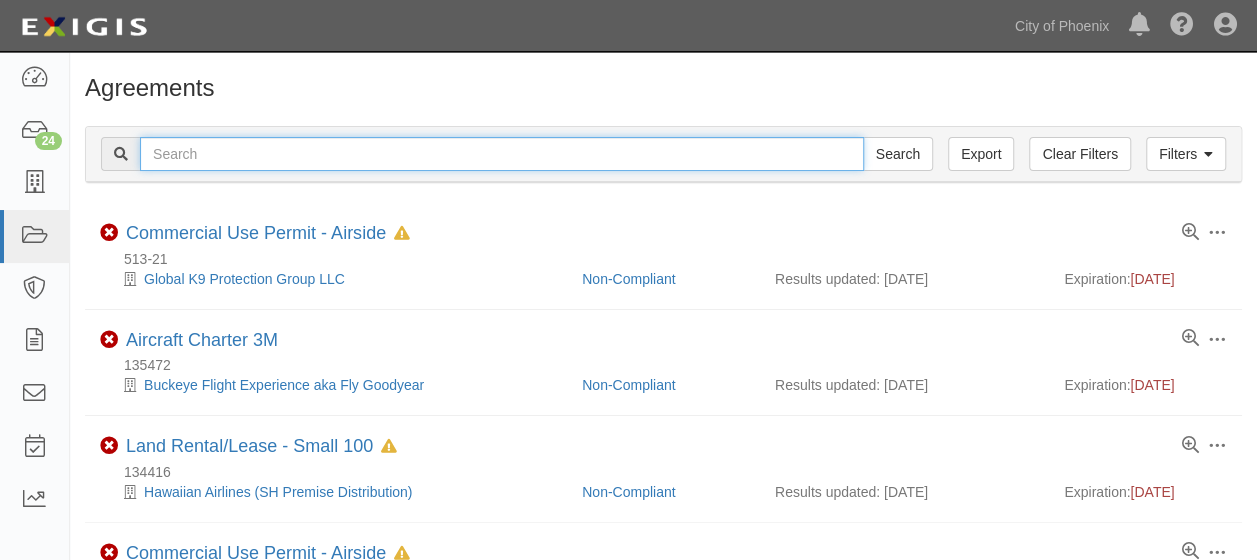 click at bounding box center [502, 154] 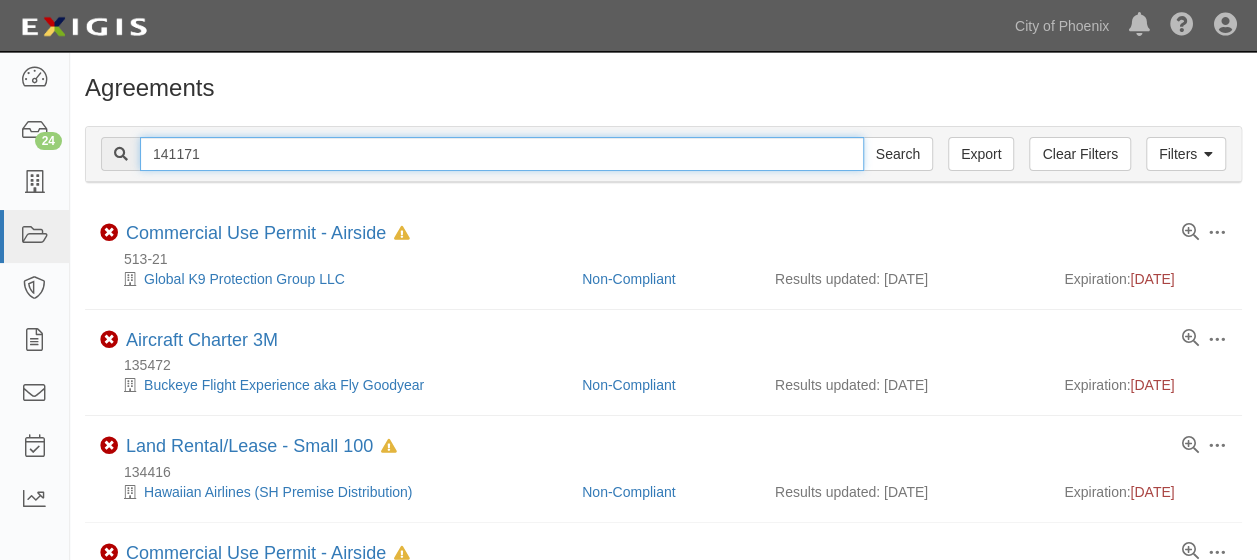 type on "141171" 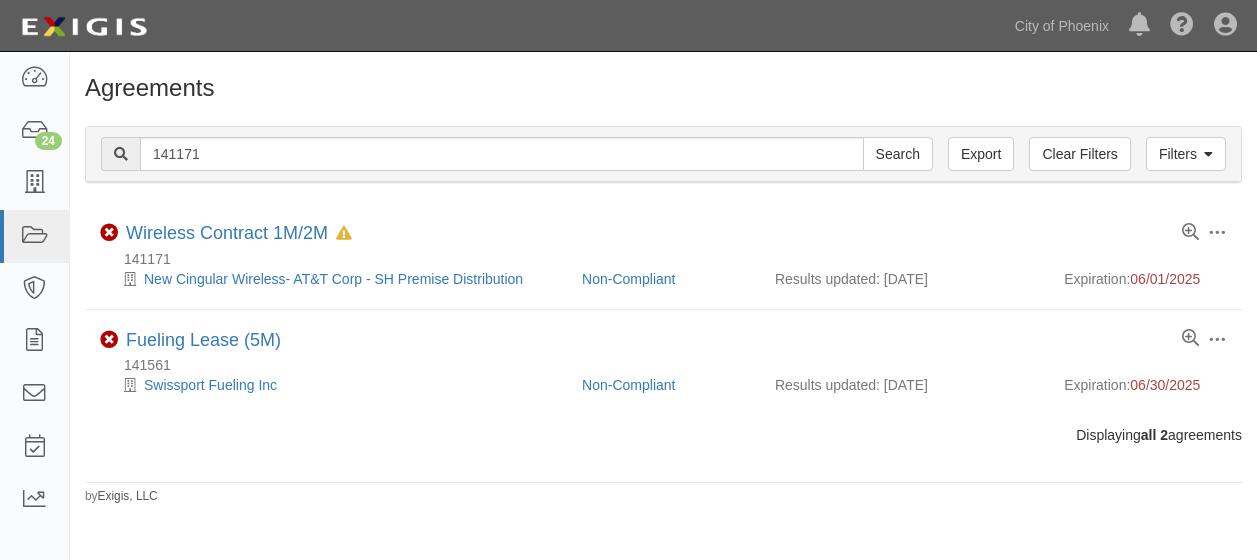 scroll, scrollTop: 0, scrollLeft: 0, axis: both 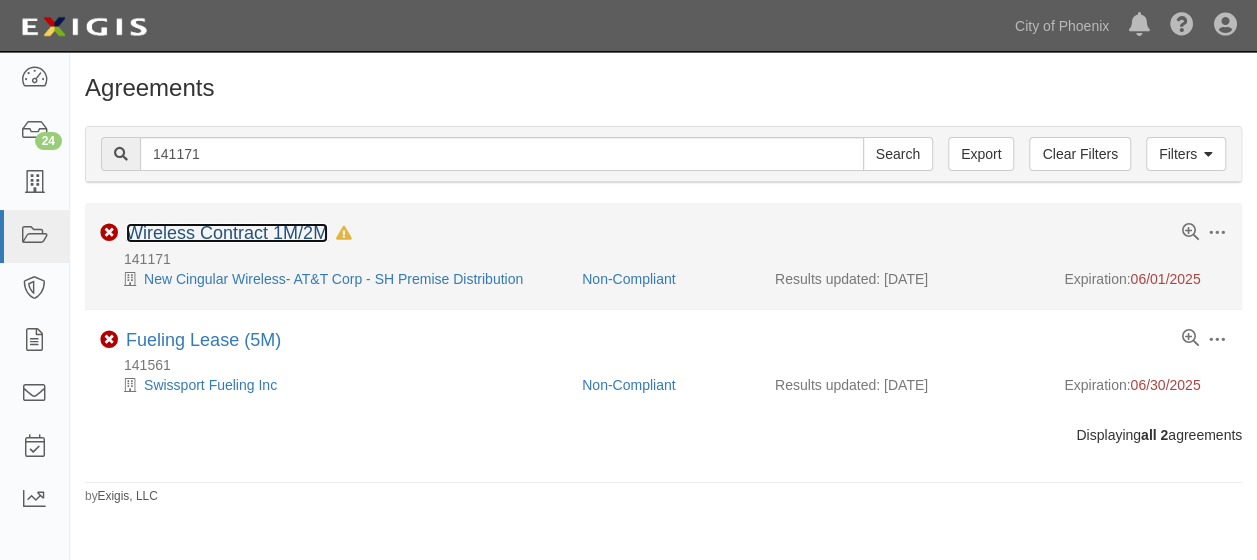 click on "Wireless Contract 1M/2M" at bounding box center (227, 233) 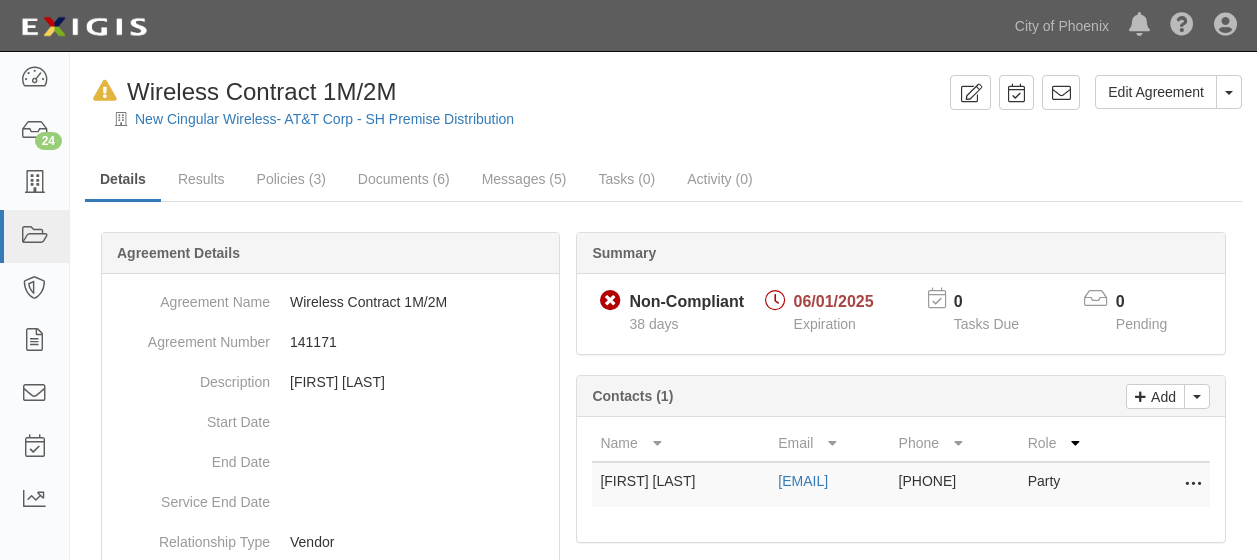 scroll, scrollTop: 0, scrollLeft: 0, axis: both 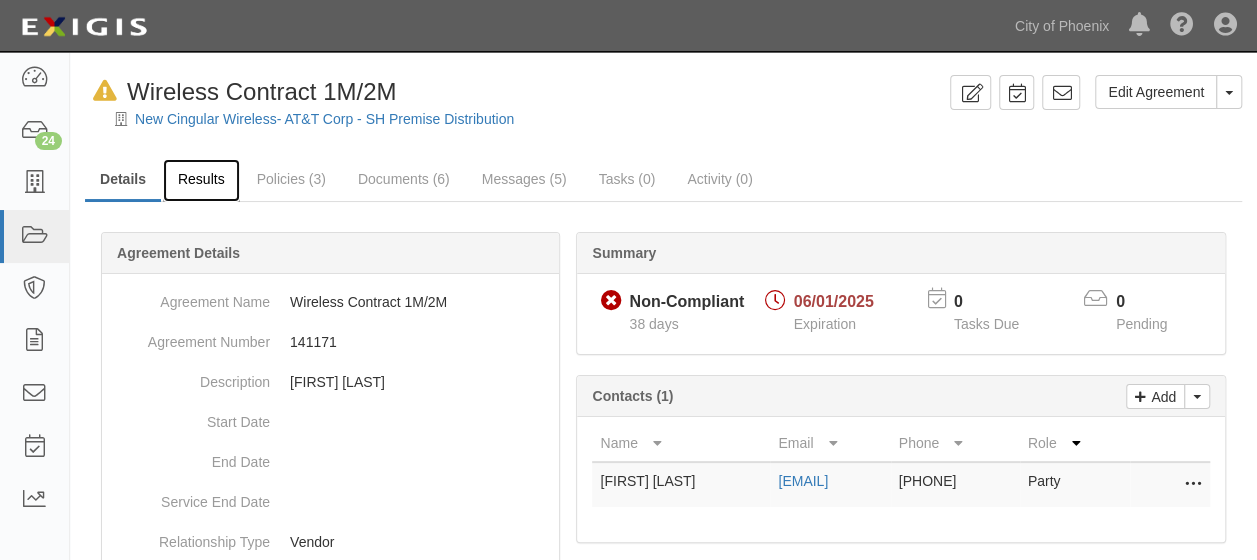click on "Results" at bounding box center [201, 180] 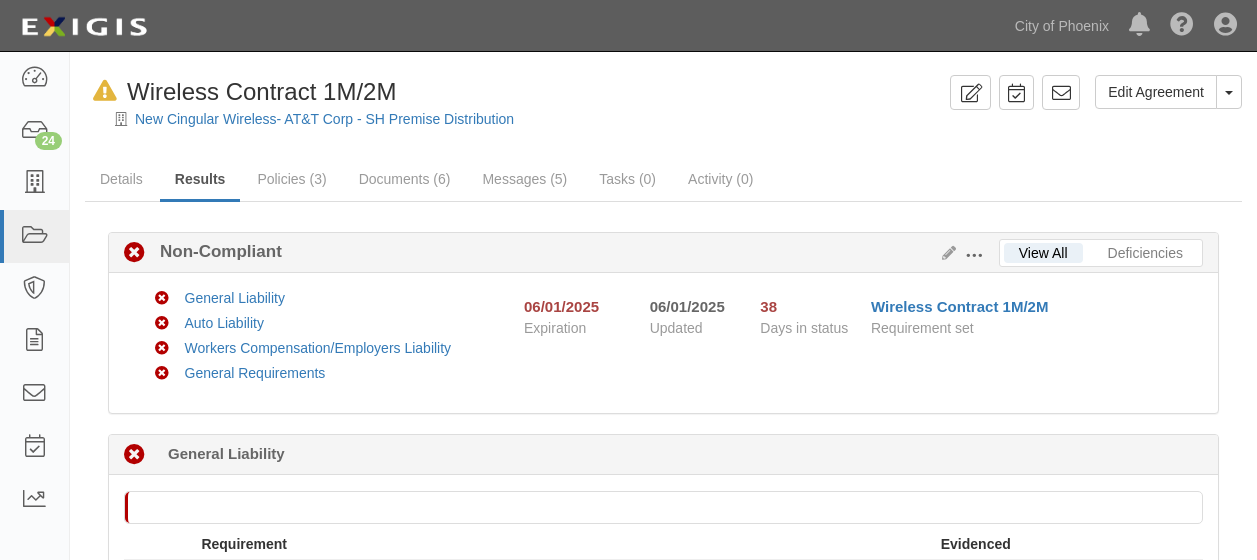 scroll, scrollTop: 0, scrollLeft: 0, axis: both 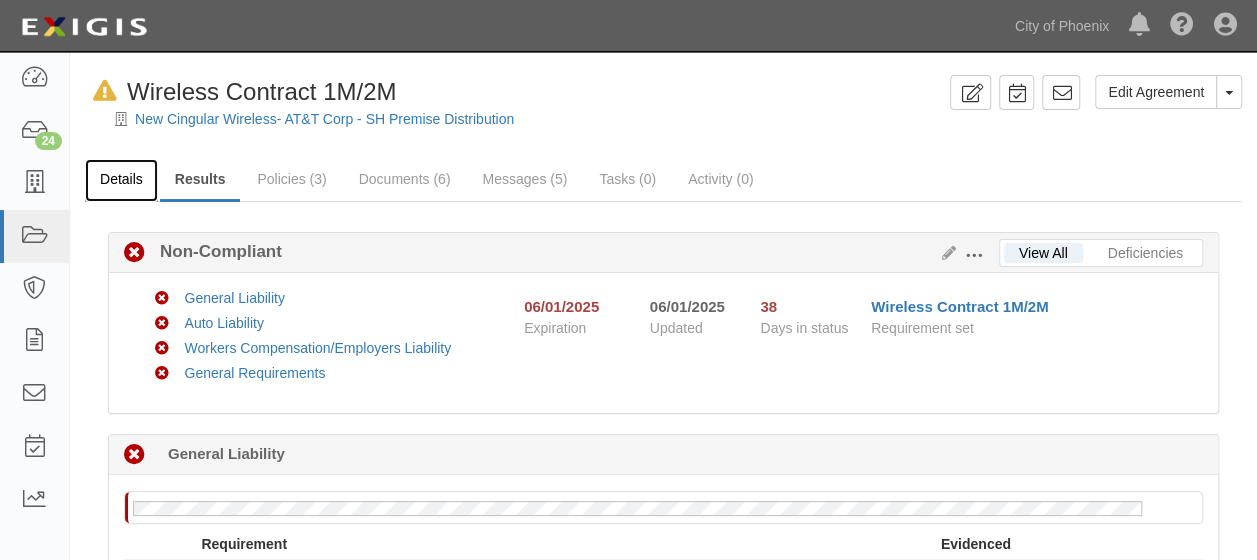 click on "Details" at bounding box center [121, 180] 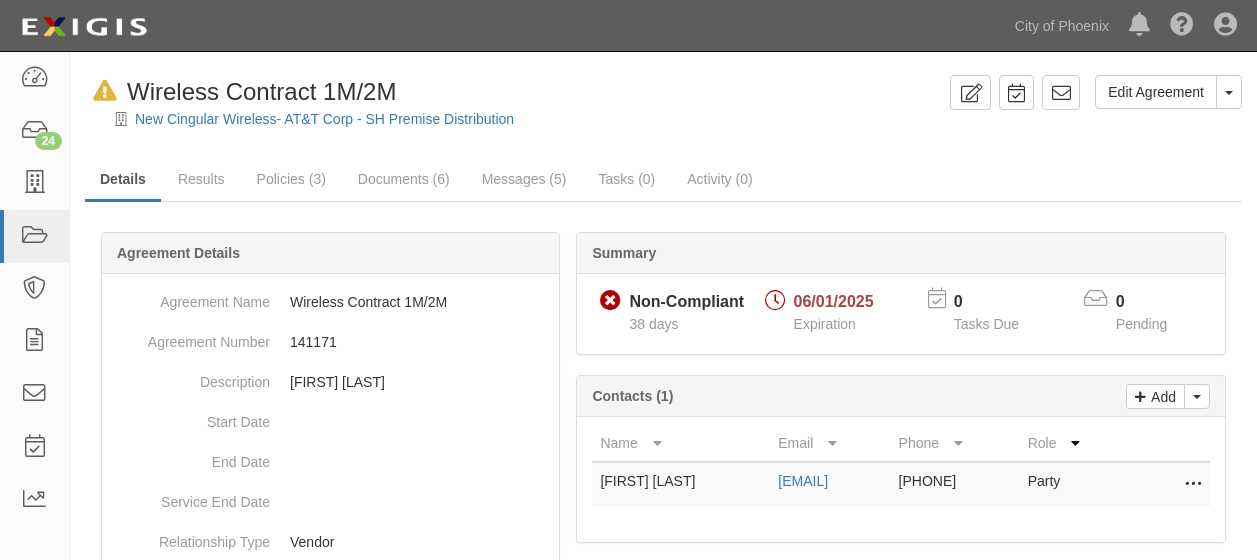 scroll, scrollTop: 0, scrollLeft: 0, axis: both 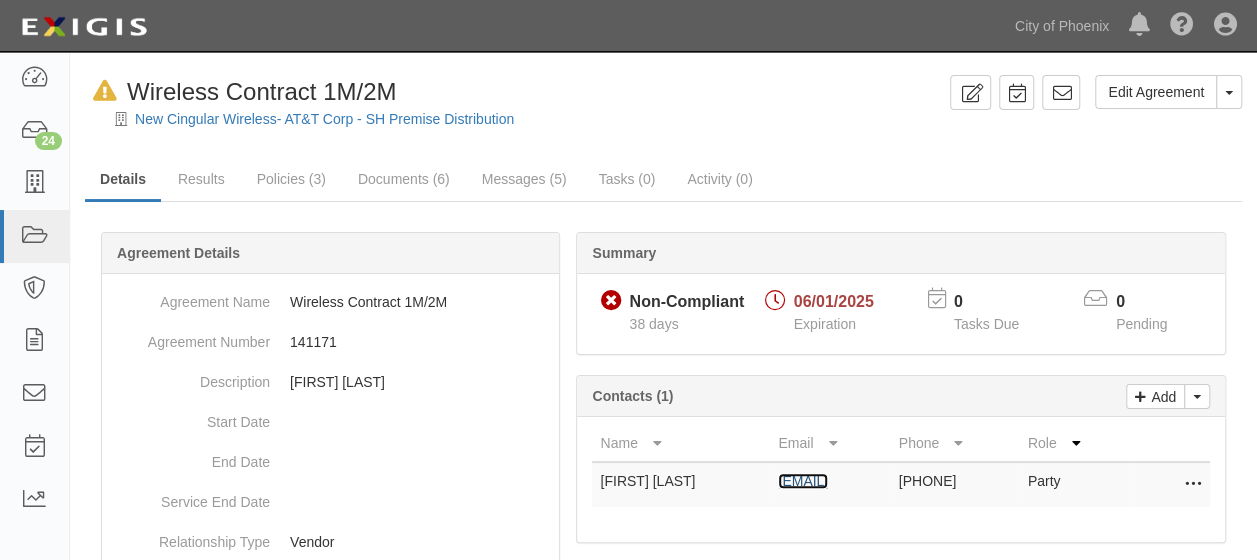 click on "[EMAIL]" at bounding box center [803, 481] 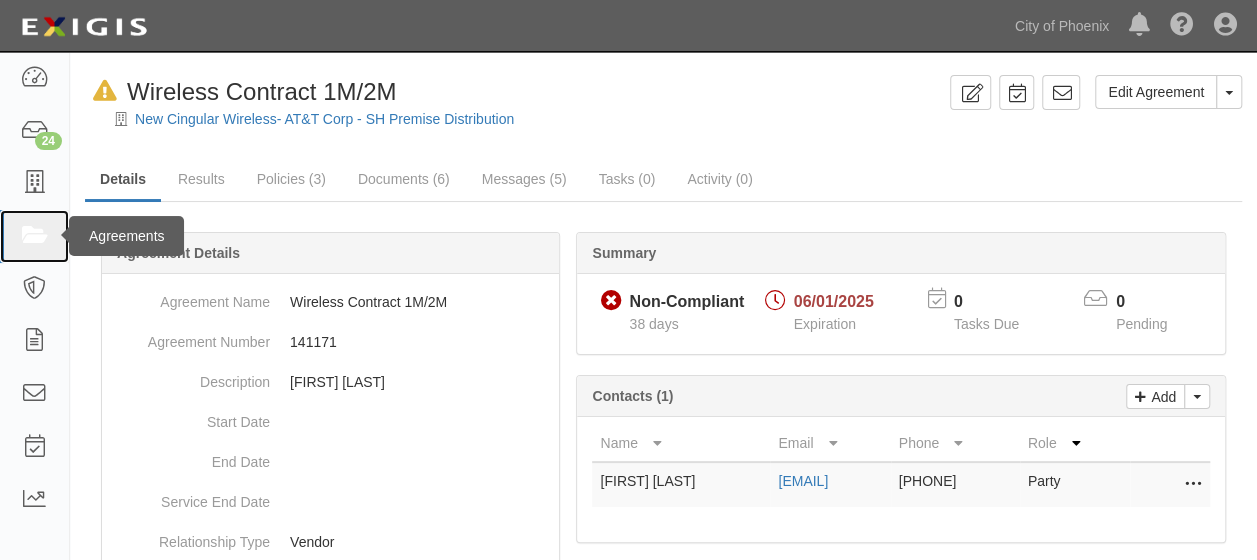 click at bounding box center (34, 236) 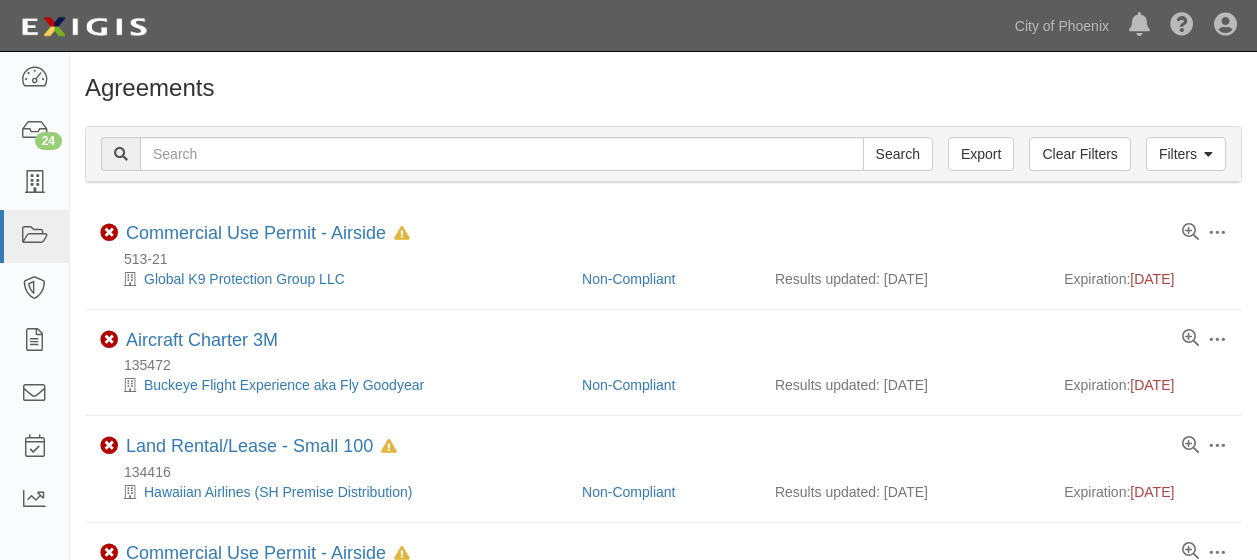 scroll, scrollTop: 0, scrollLeft: 0, axis: both 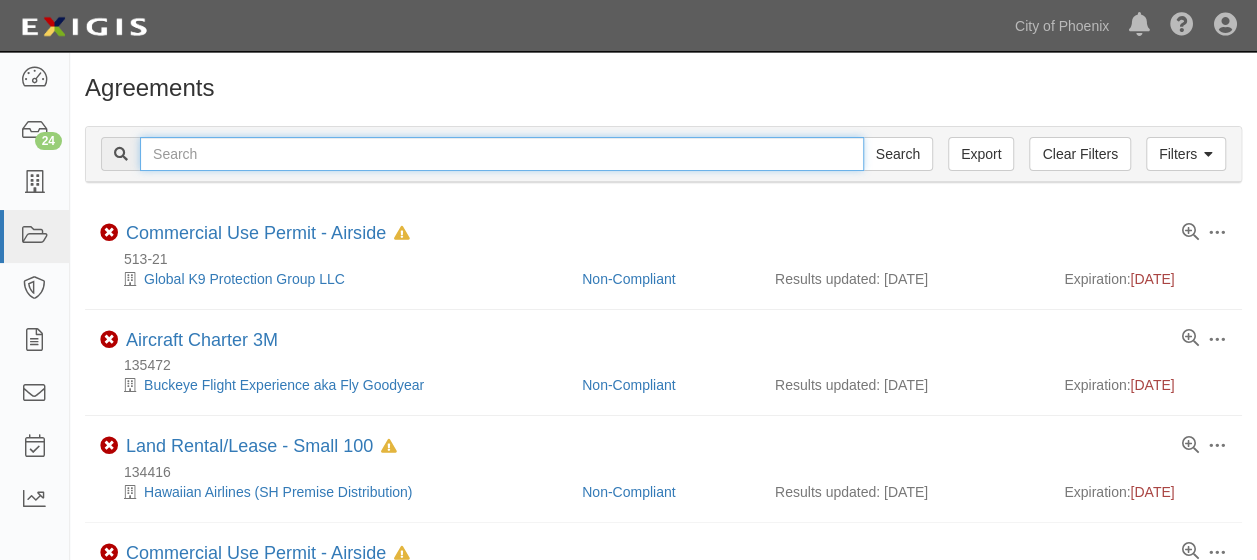 click at bounding box center (502, 154) 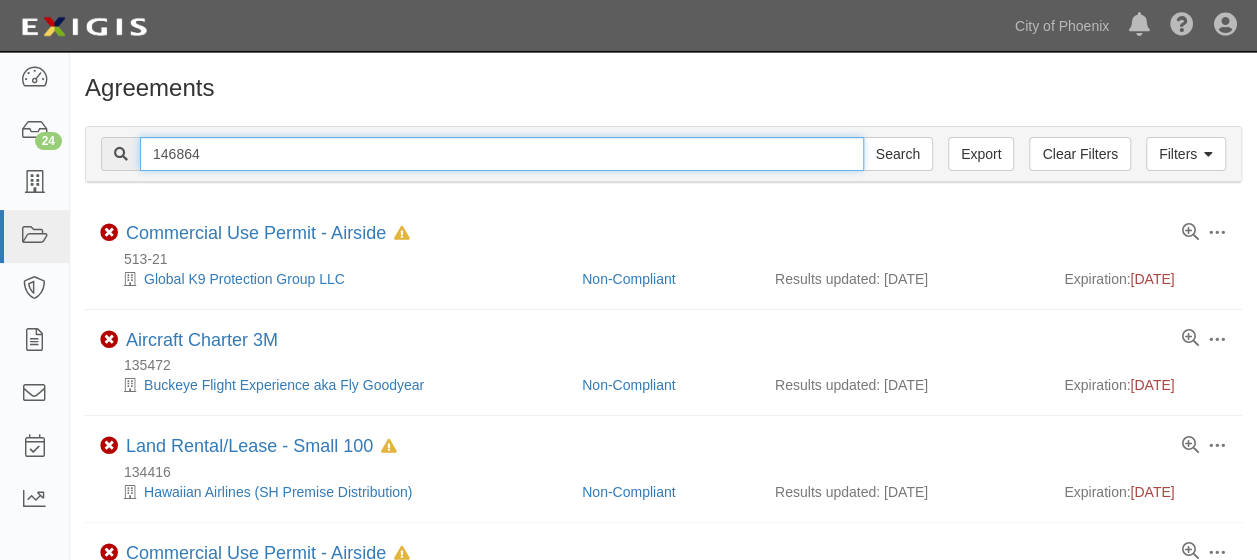 type on "146864" 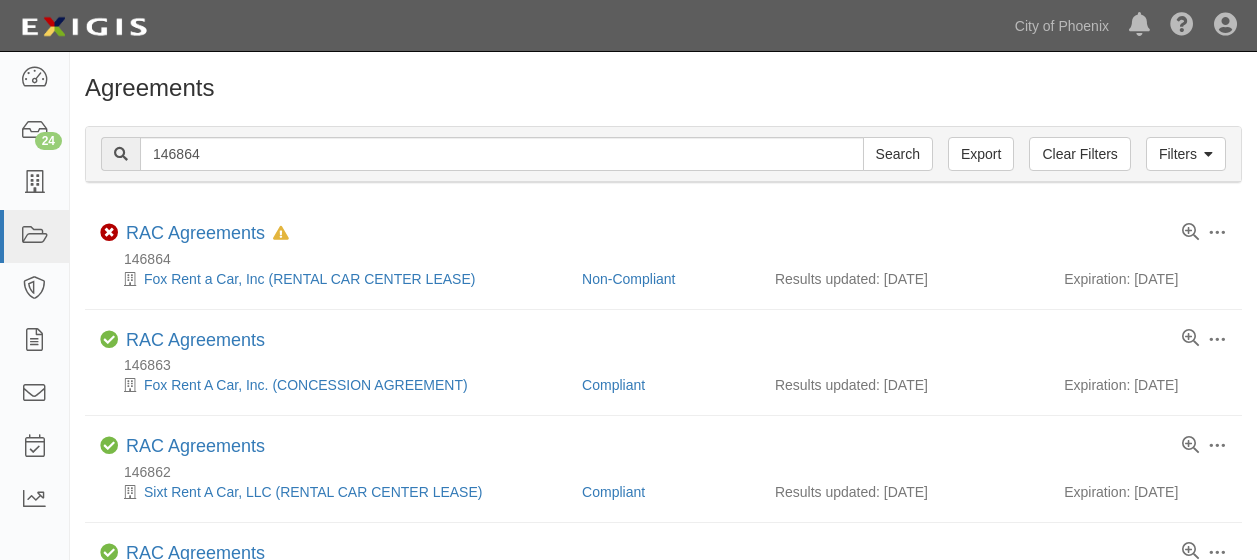scroll, scrollTop: 0, scrollLeft: 0, axis: both 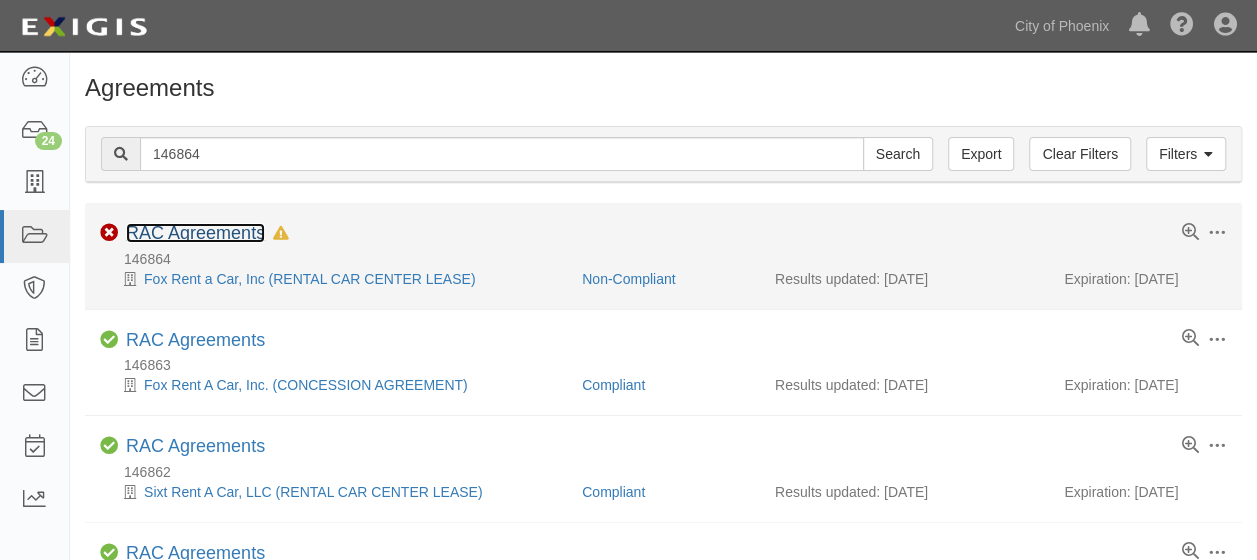 click on "RAC Agreements" at bounding box center [195, 233] 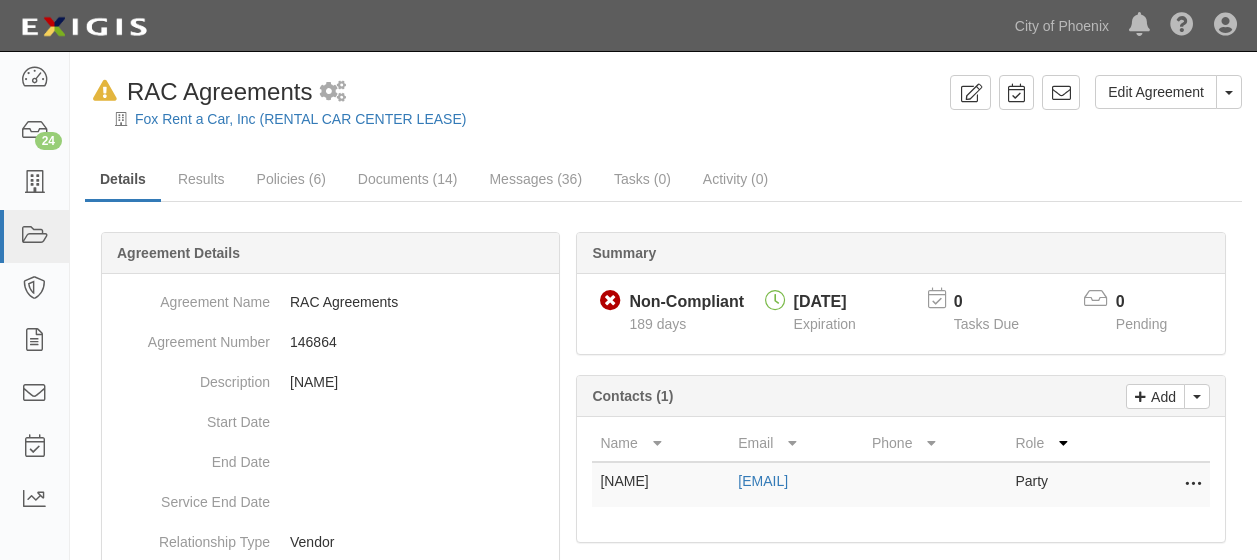 scroll, scrollTop: 0, scrollLeft: 0, axis: both 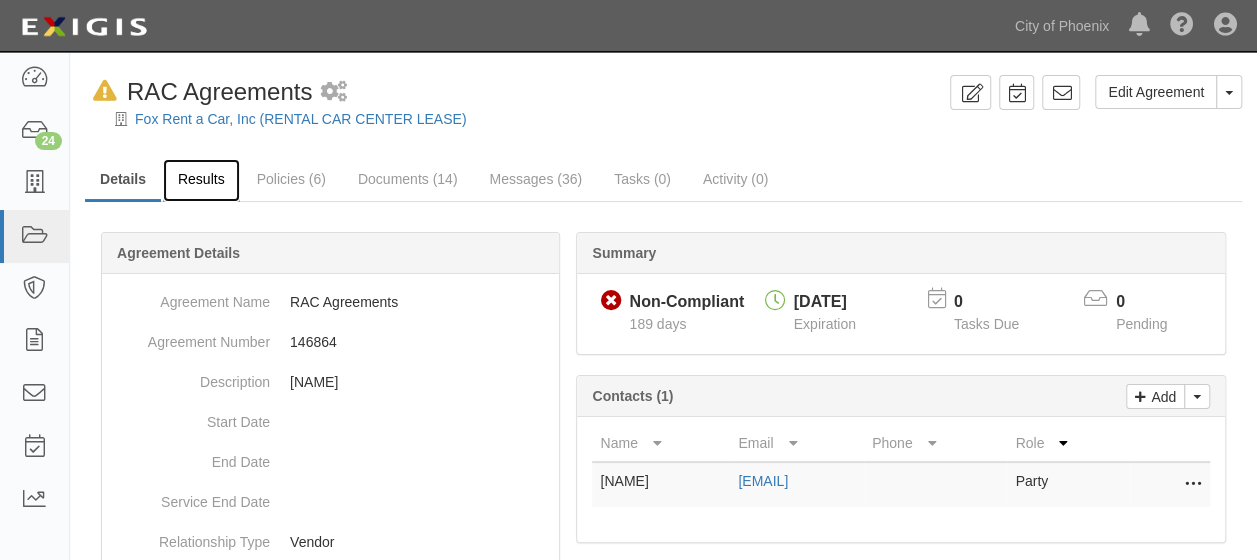 click on "Results" at bounding box center (201, 180) 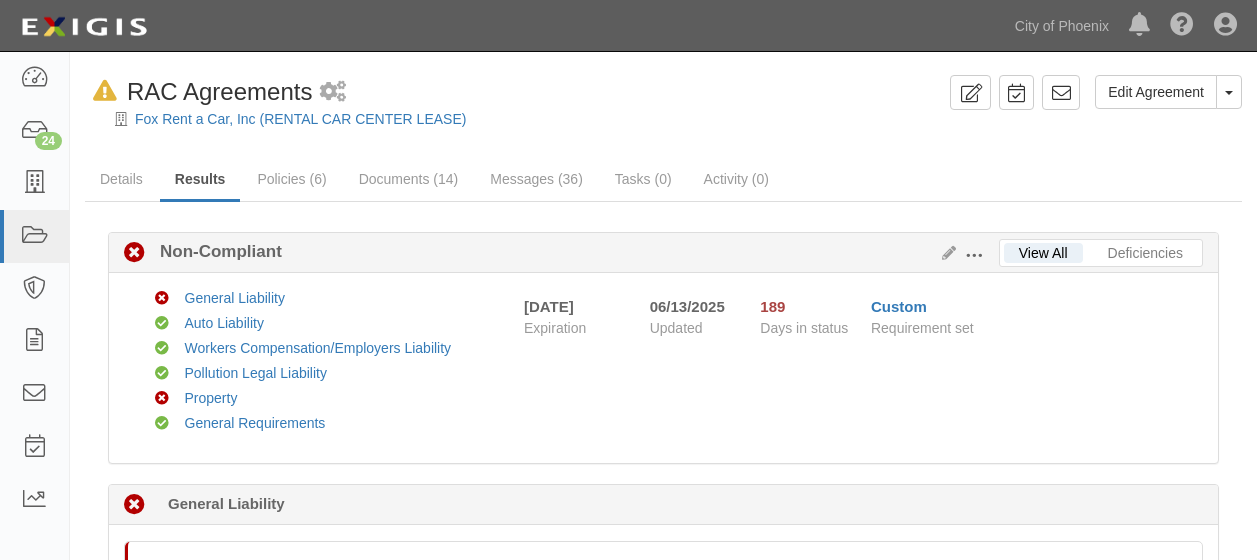 scroll, scrollTop: 0, scrollLeft: 0, axis: both 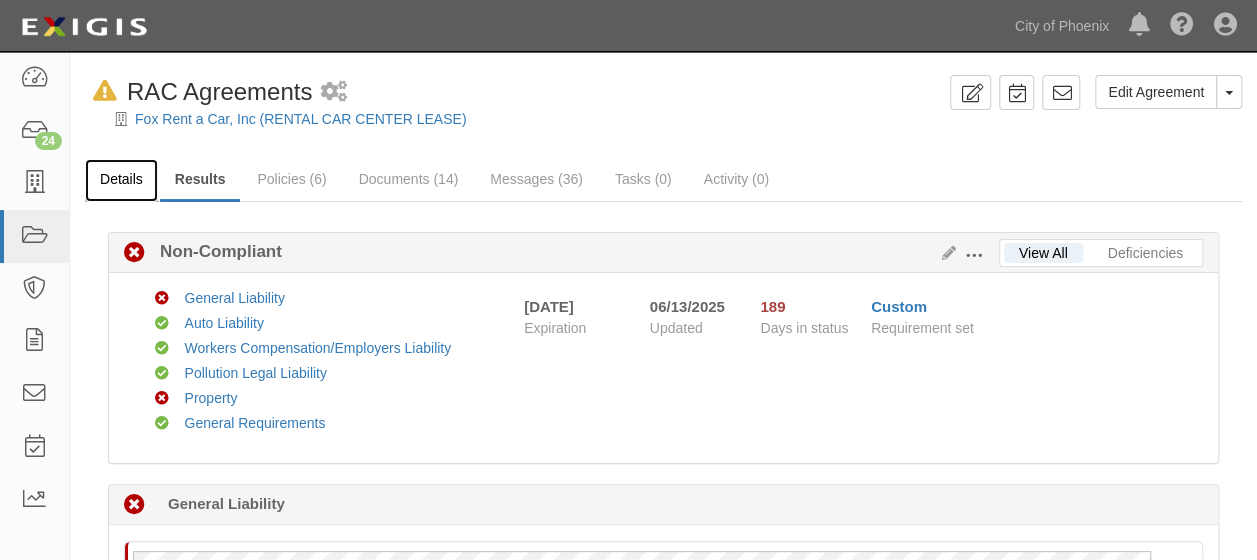 click on "Details" at bounding box center (121, 180) 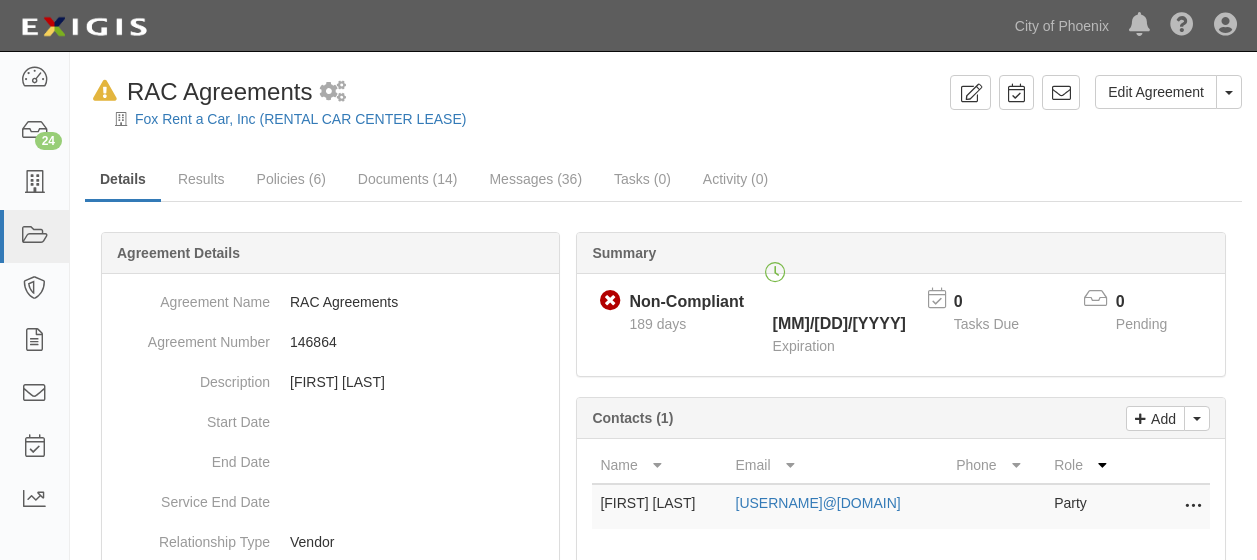 scroll, scrollTop: 0, scrollLeft: 0, axis: both 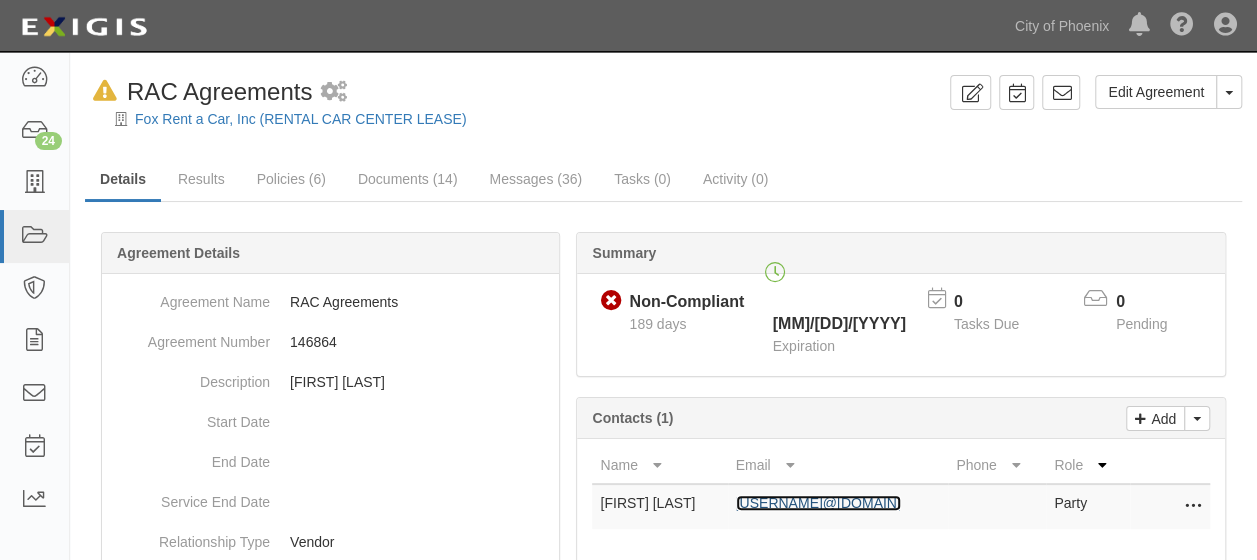 click on "[USERNAME]@[DOMAIN]" at bounding box center [818, 503] 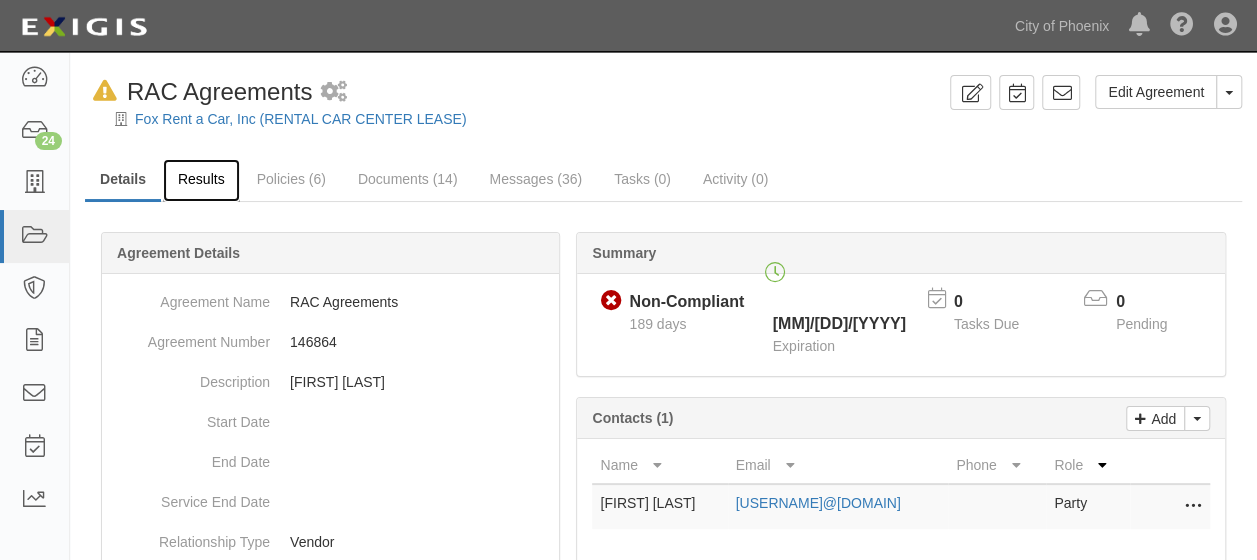 click on "Results" at bounding box center (201, 180) 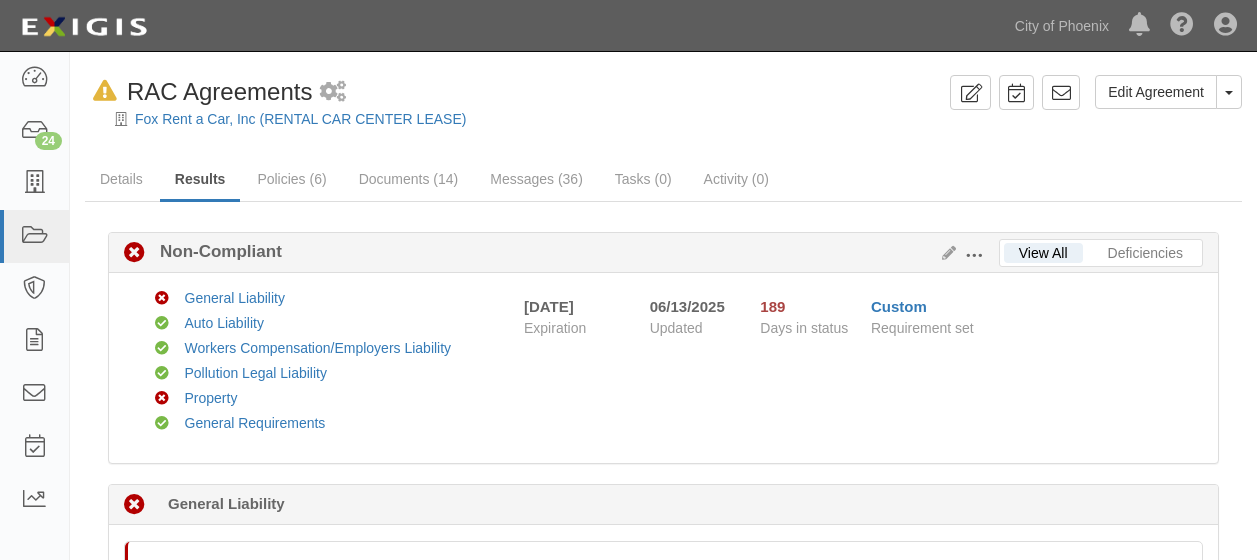 scroll, scrollTop: 0, scrollLeft: 0, axis: both 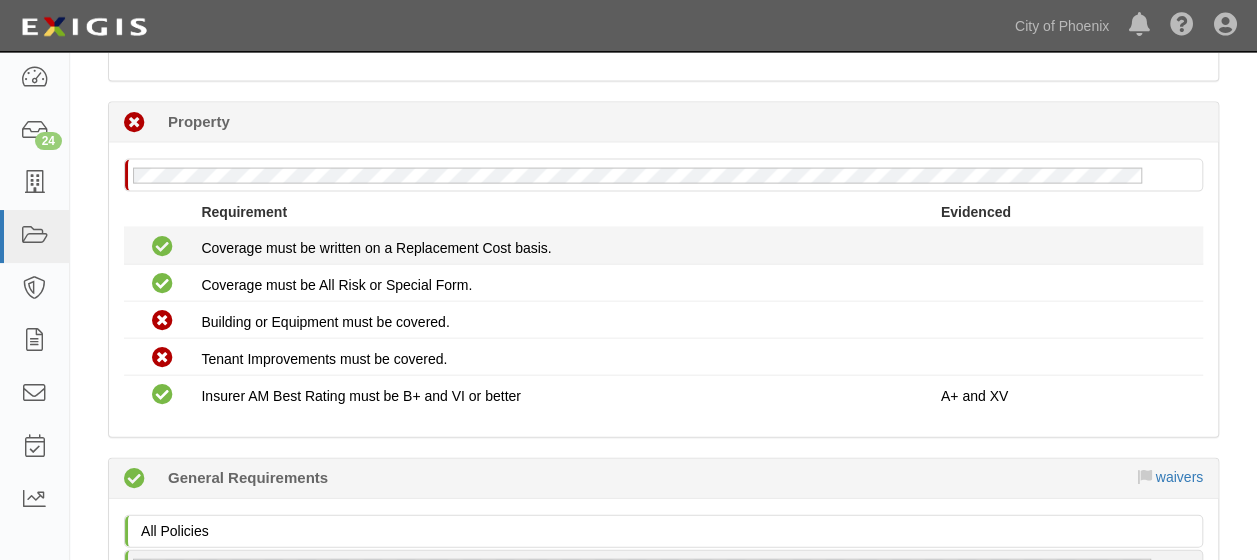 click on "Coverage must be written on a Replacement Cost basis." at bounding box center (570, 248) 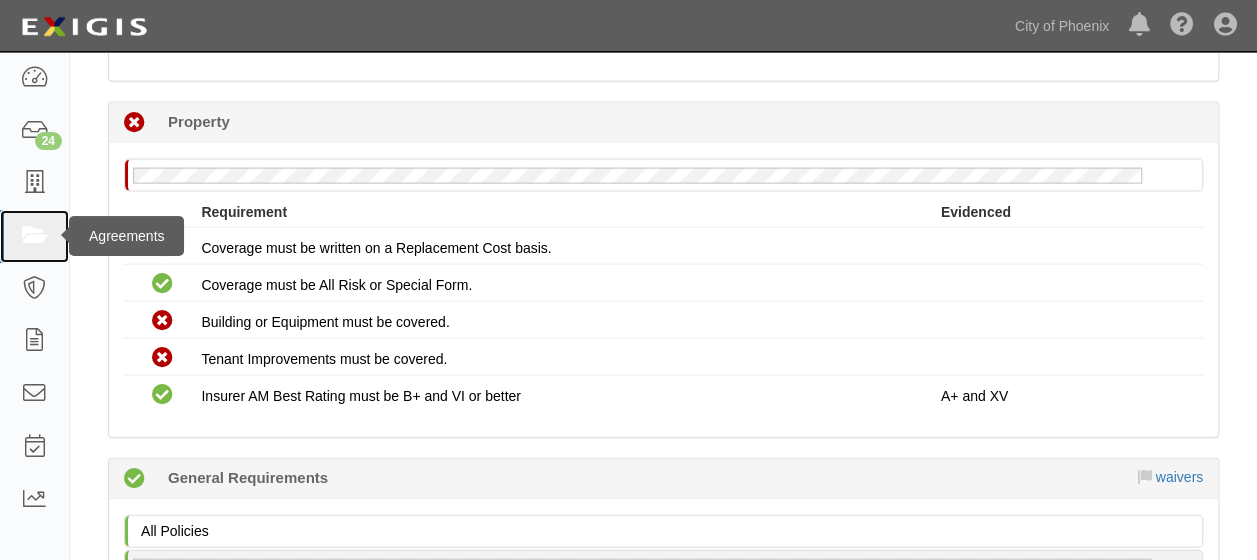click at bounding box center [34, 236] 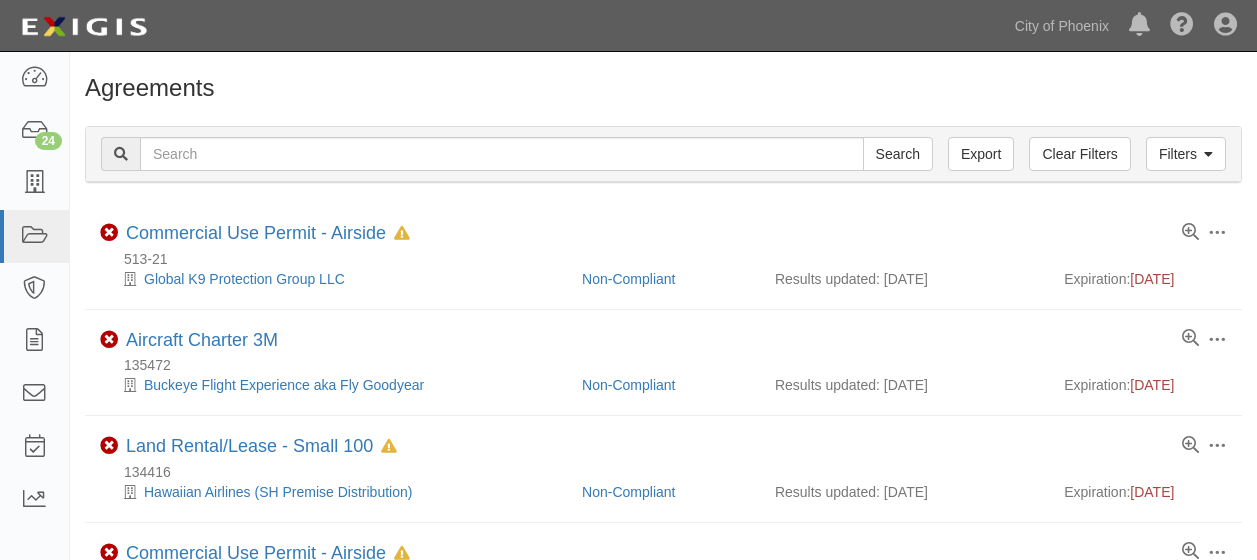 scroll, scrollTop: 0, scrollLeft: 0, axis: both 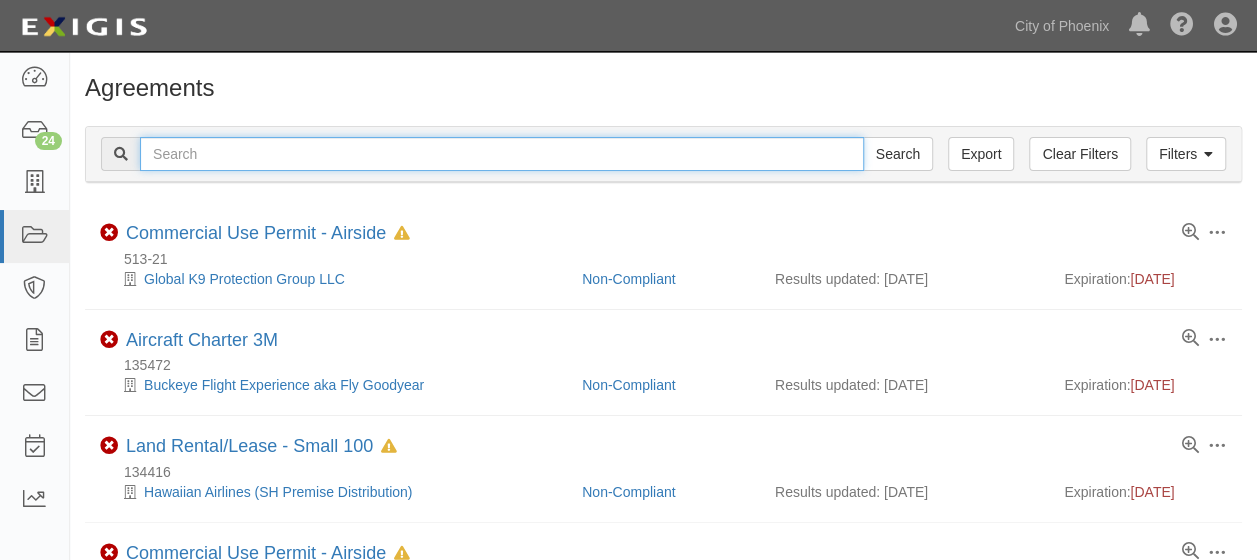 click at bounding box center [502, 154] 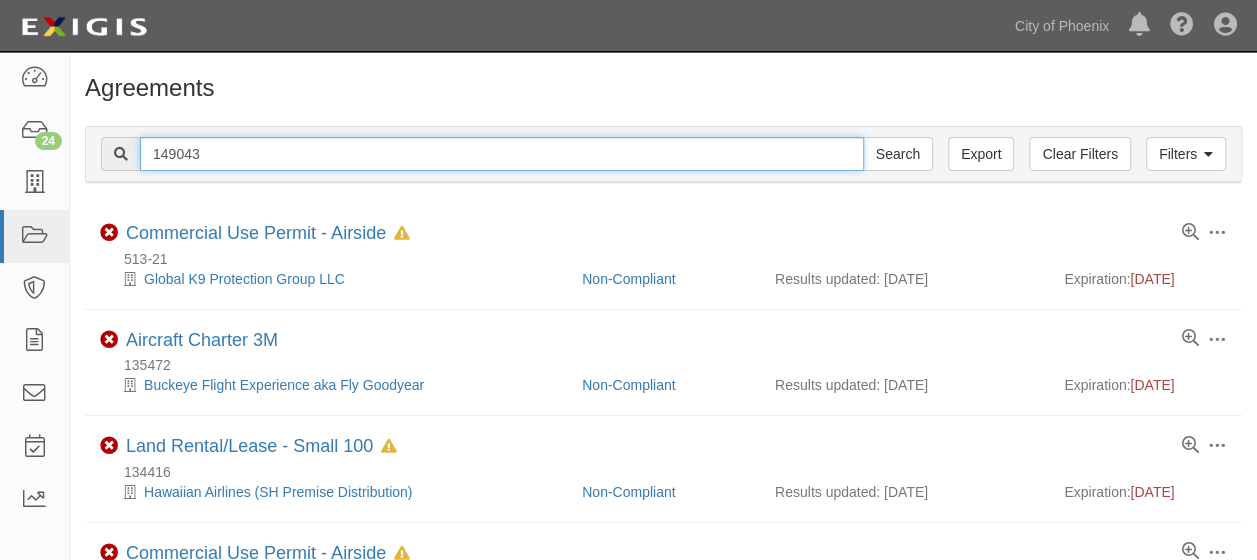type on "149043" 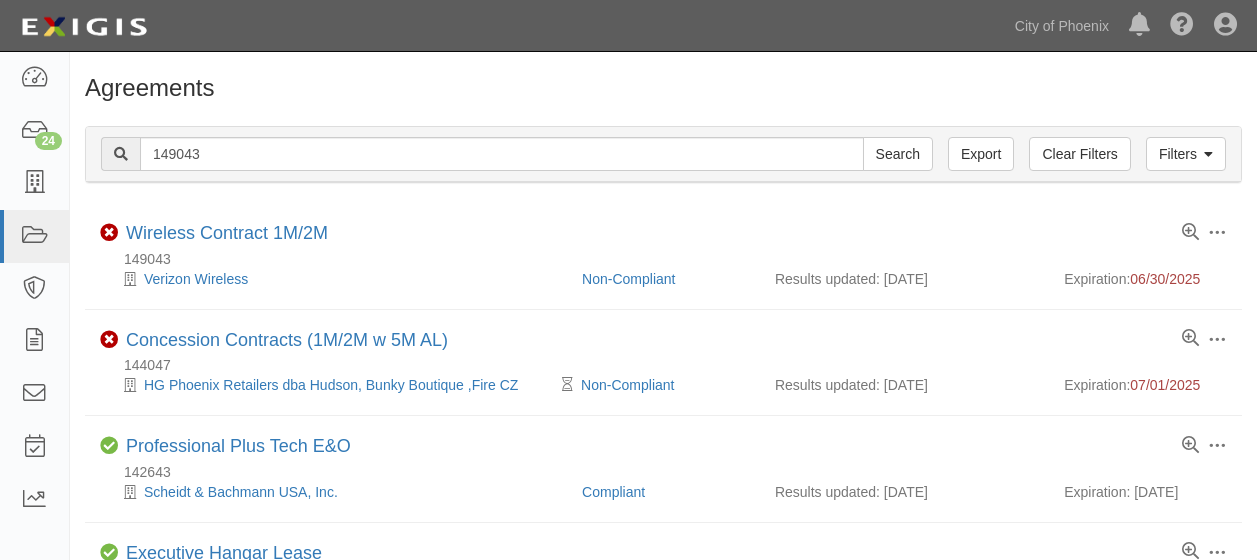 scroll, scrollTop: 0, scrollLeft: 0, axis: both 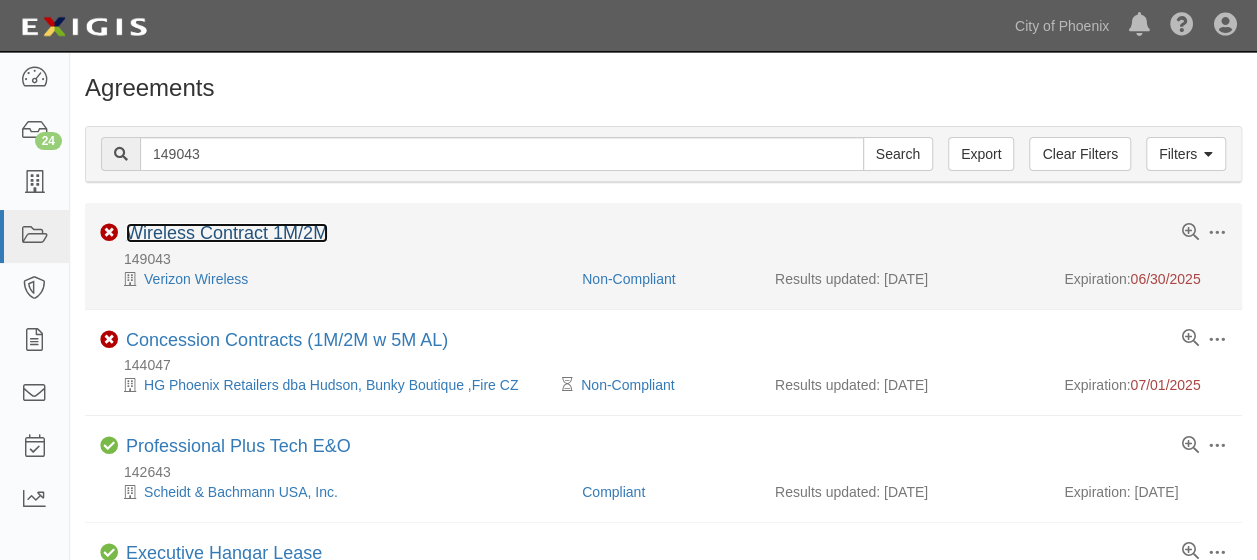 click on "Wireless Contract 1M/2M" at bounding box center (227, 233) 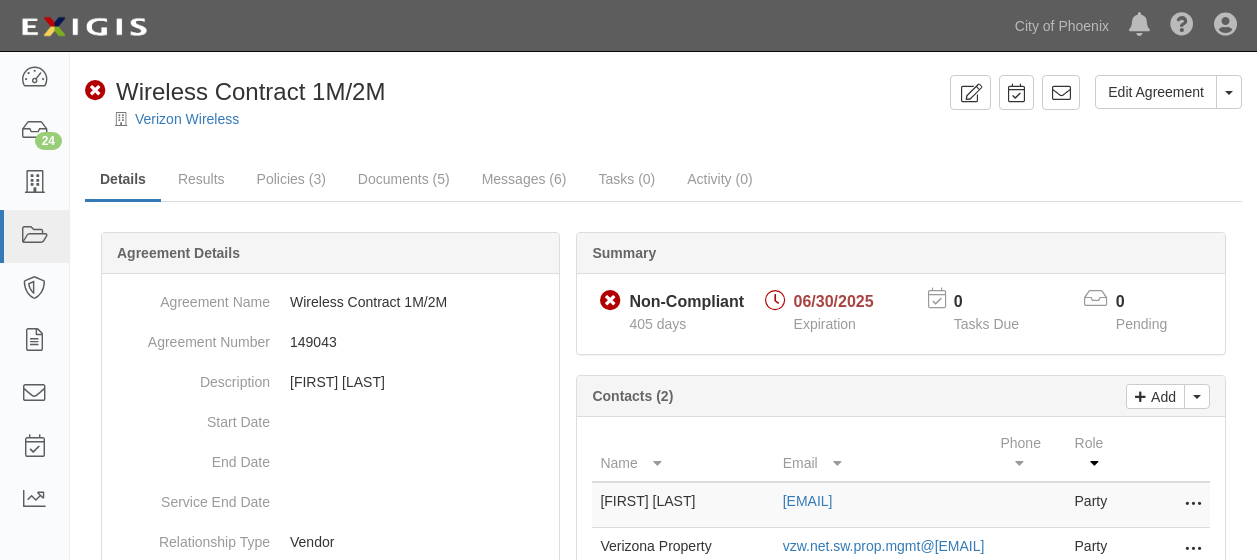scroll, scrollTop: 0, scrollLeft: 0, axis: both 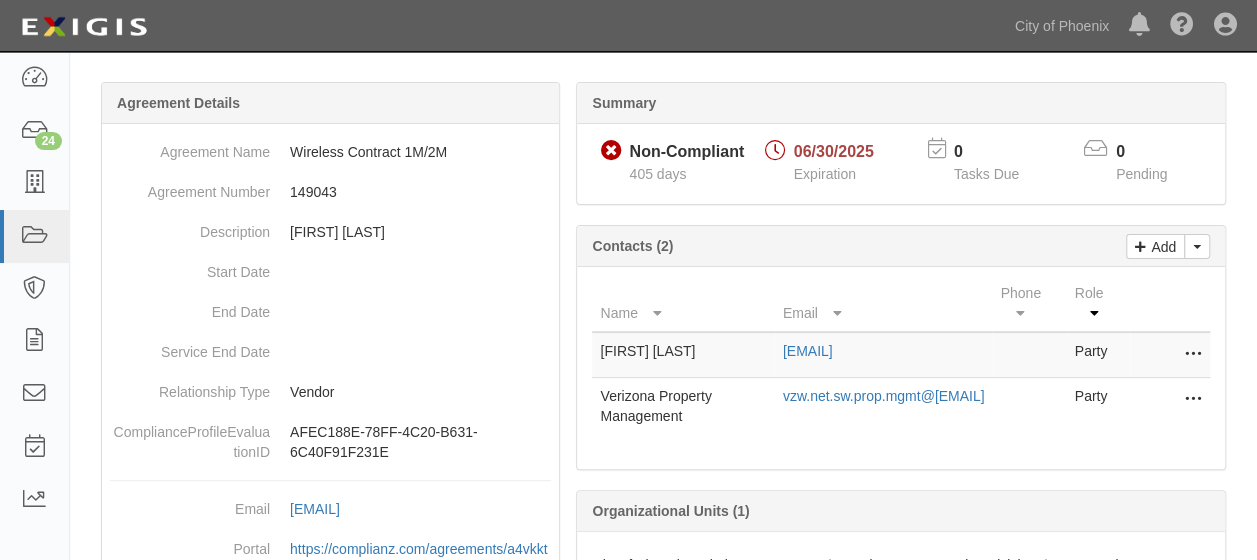 drag, startPoint x: 722, startPoint y: 344, endPoint x: 1006, endPoint y: 358, distance: 284.34485 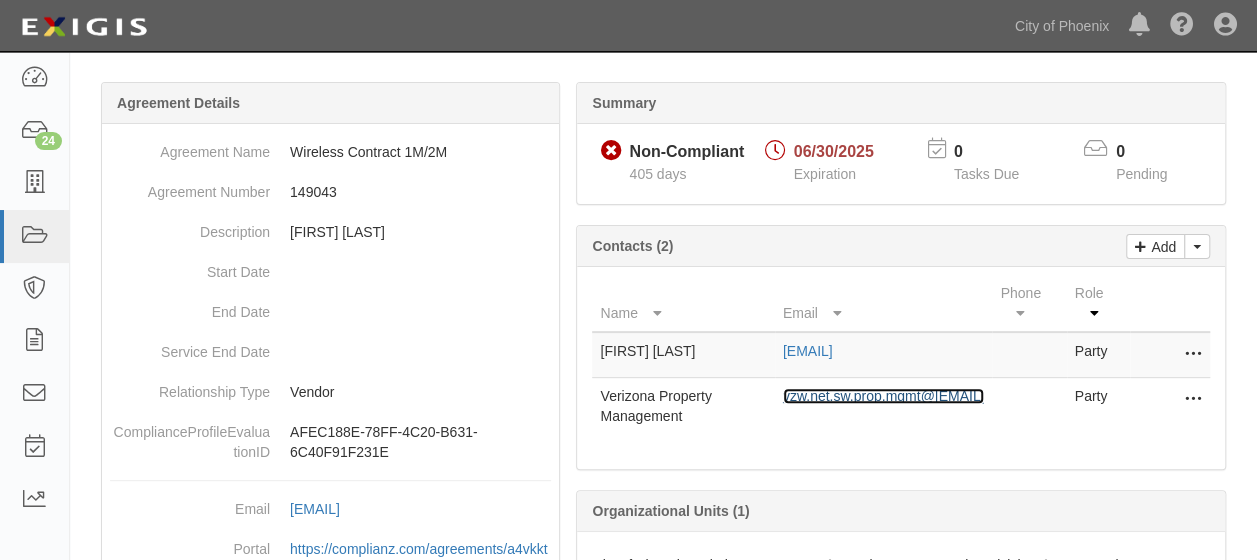 click on "vzw.net.sw.prop.mgmt@[EMAIL]" at bounding box center (884, 396) 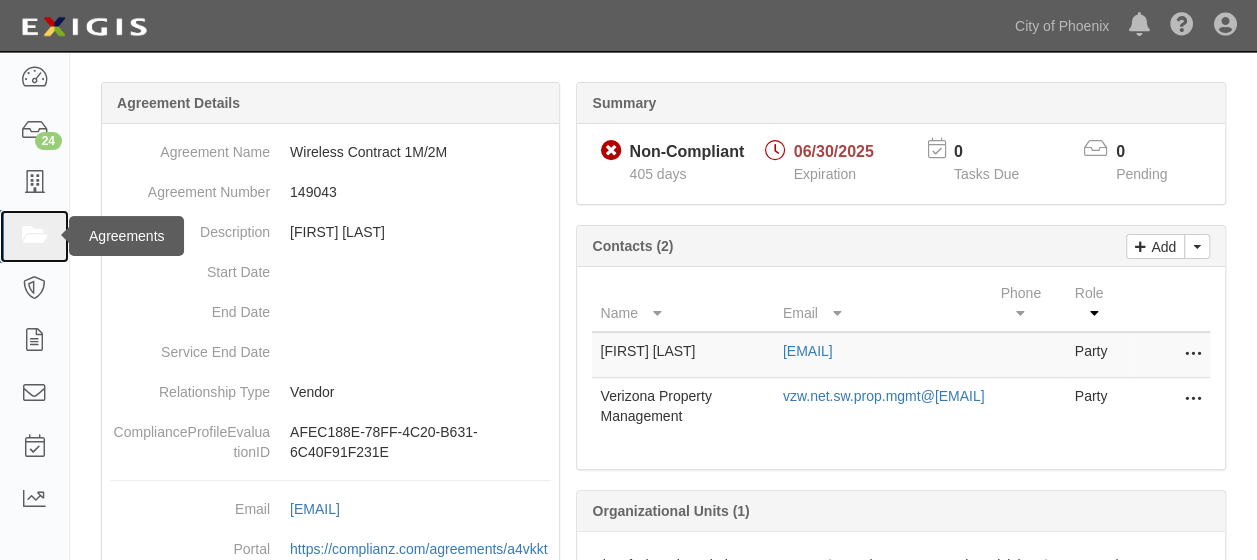 click at bounding box center (34, 236) 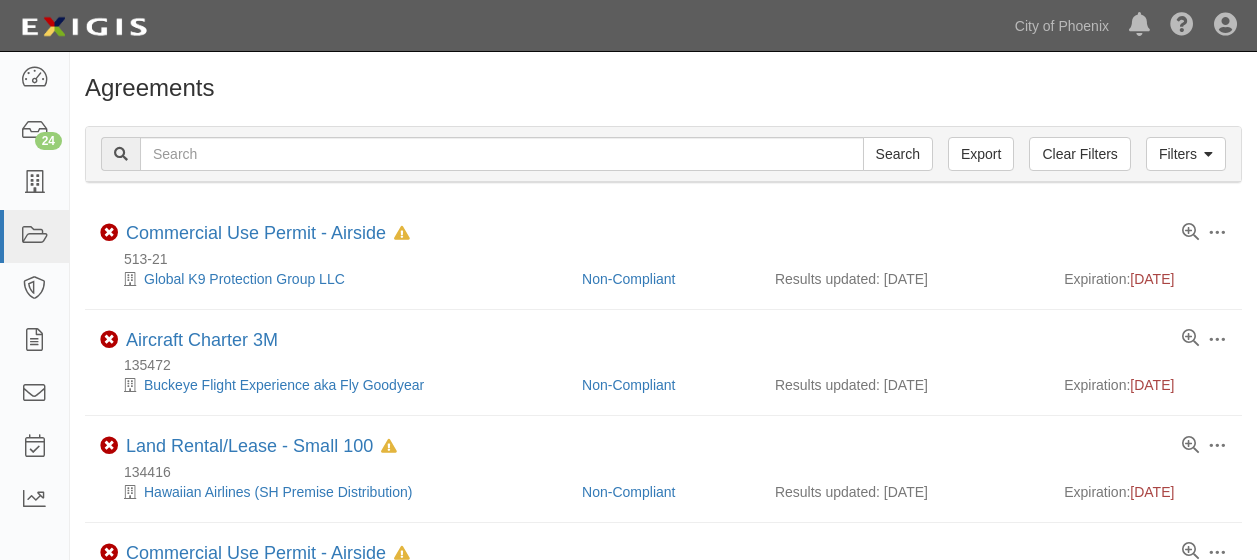 scroll, scrollTop: 0, scrollLeft: 0, axis: both 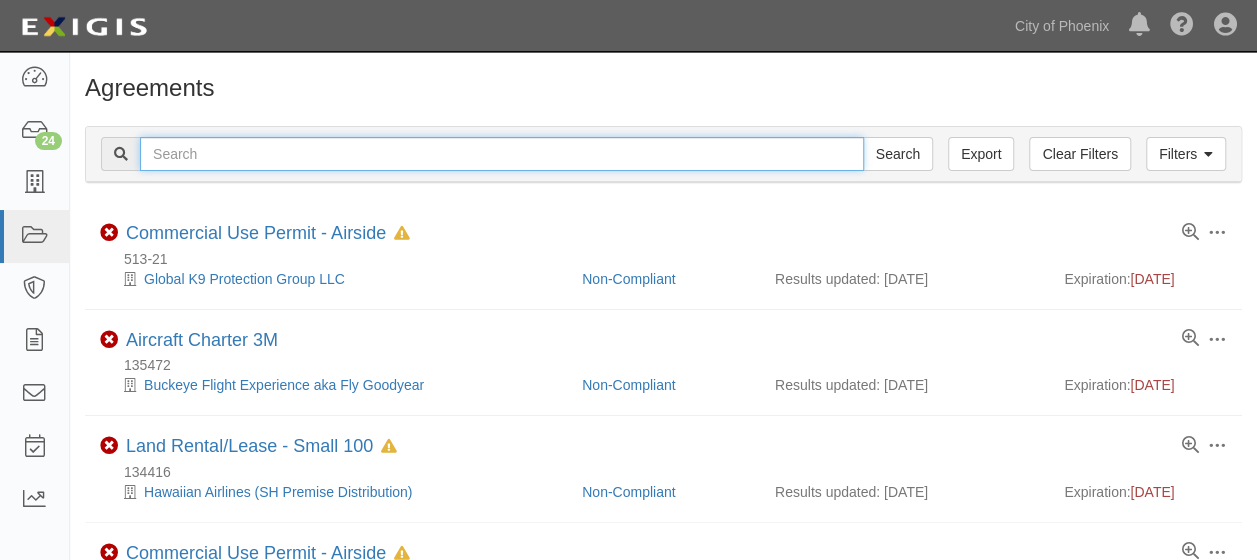 click at bounding box center [502, 154] 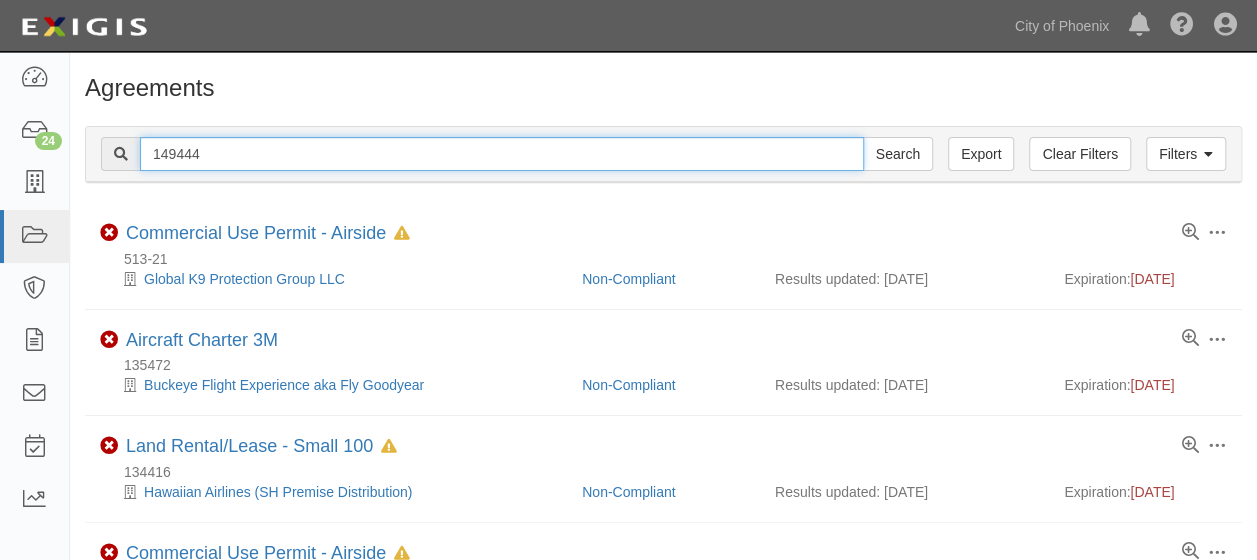 type on "149444" 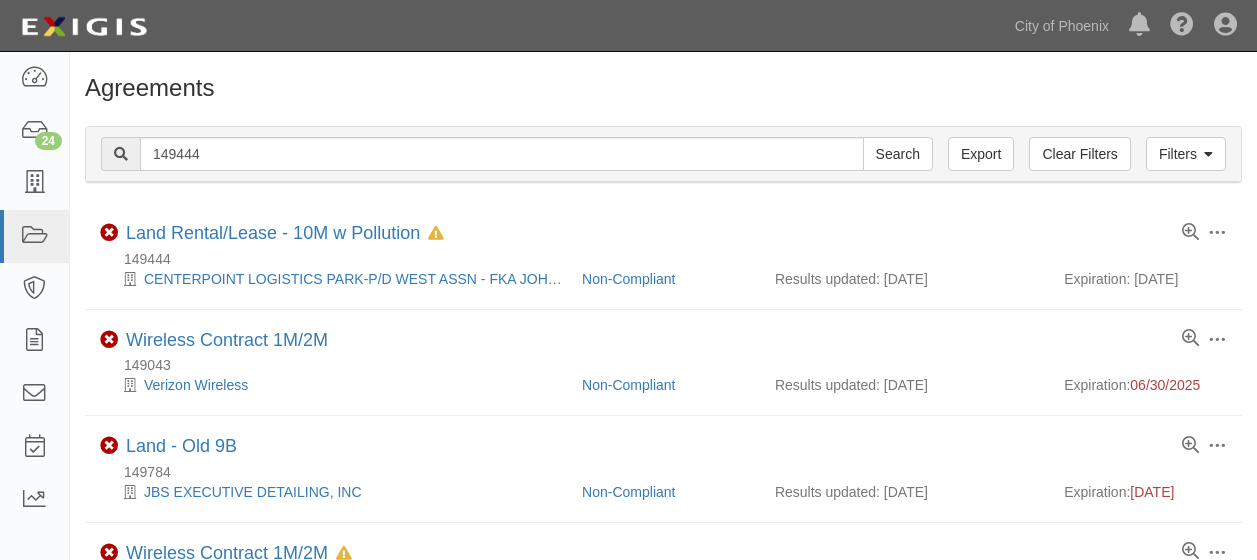 scroll, scrollTop: 0, scrollLeft: 0, axis: both 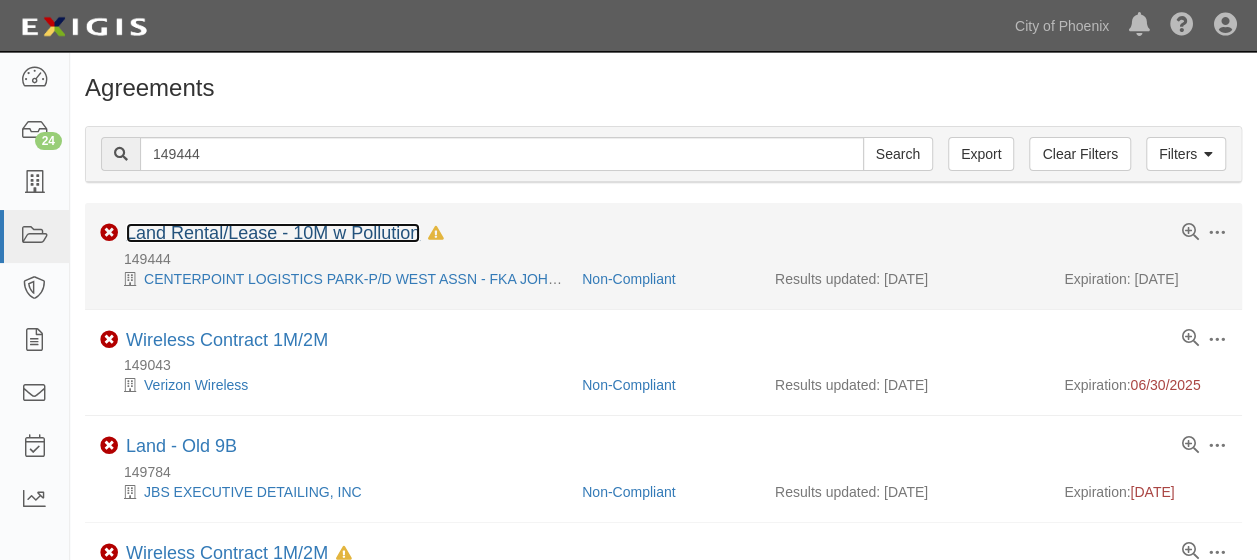 click on "Land Rental/Lease - 10M w Pollution" at bounding box center [273, 233] 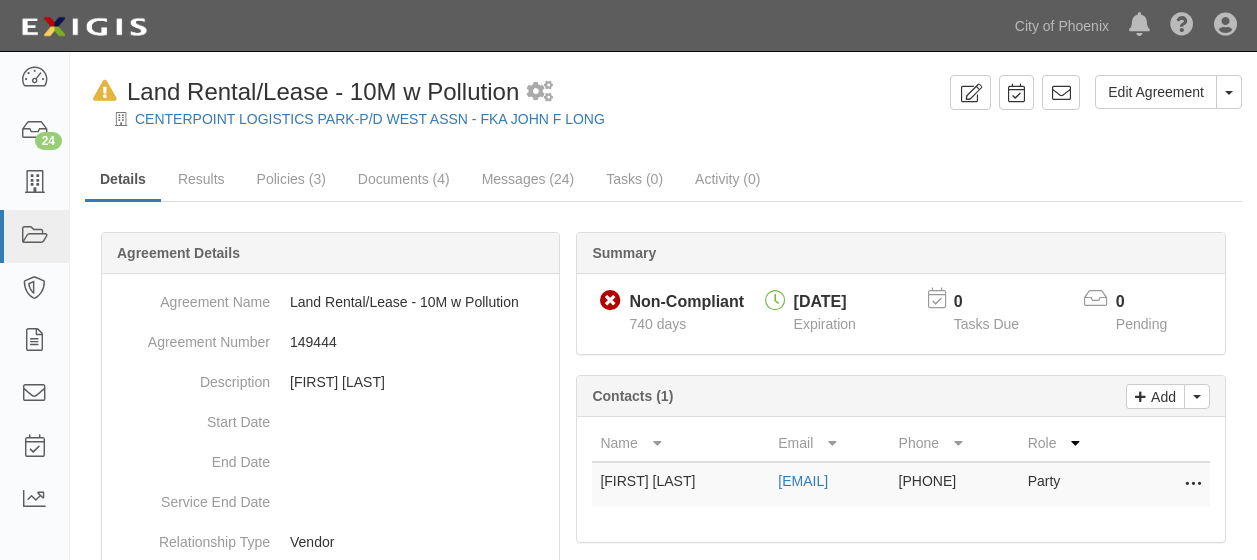 scroll, scrollTop: 0, scrollLeft: 0, axis: both 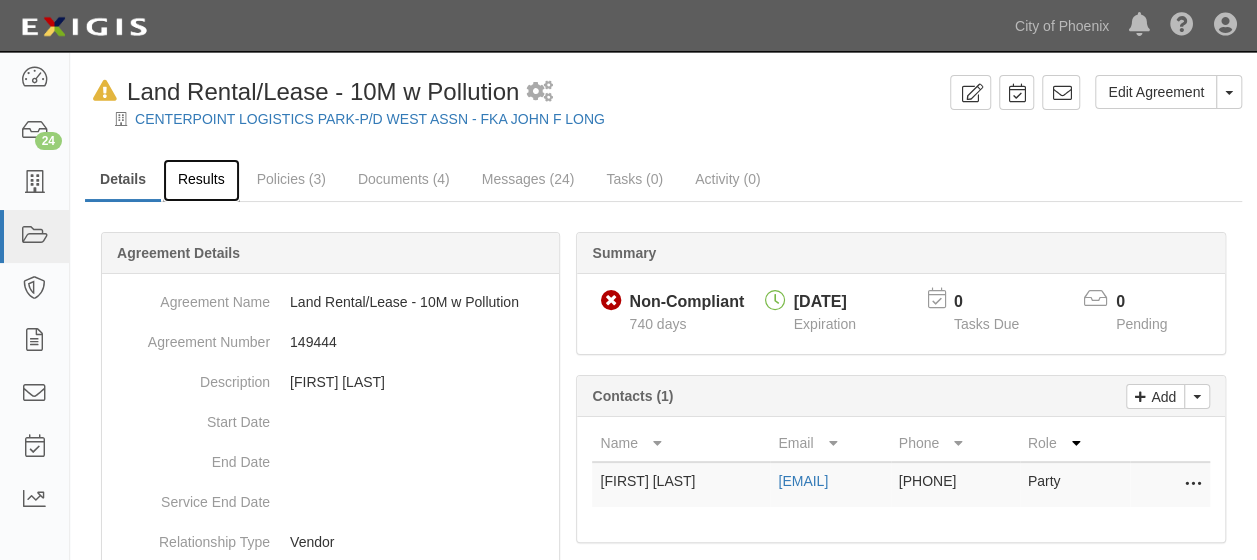 click on "Results" at bounding box center (201, 180) 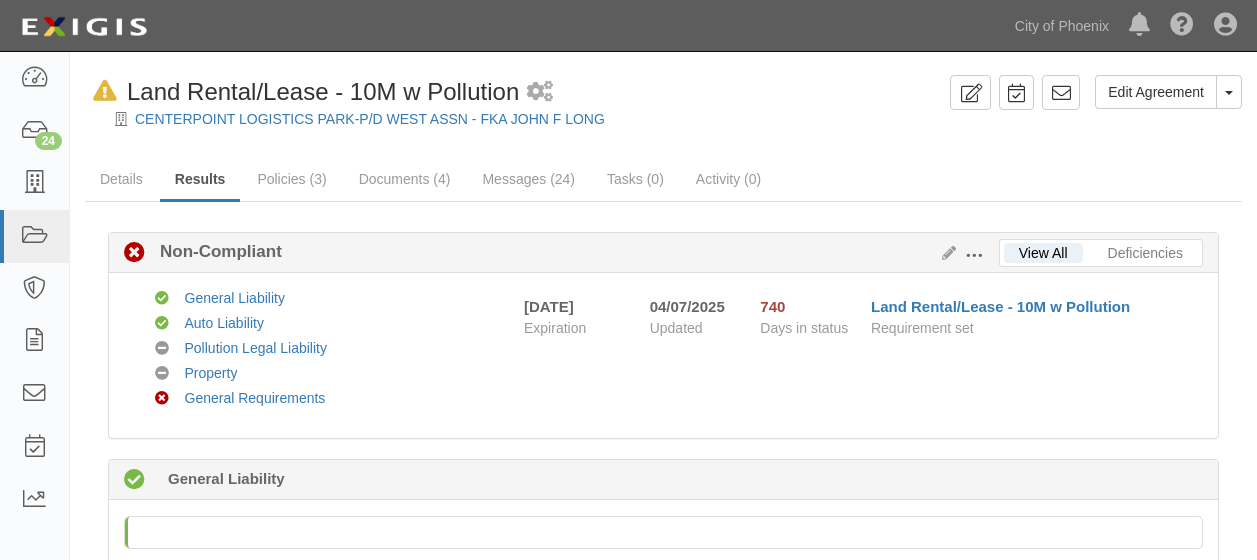 scroll, scrollTop: 0, scrollLeft: 0, axis: both 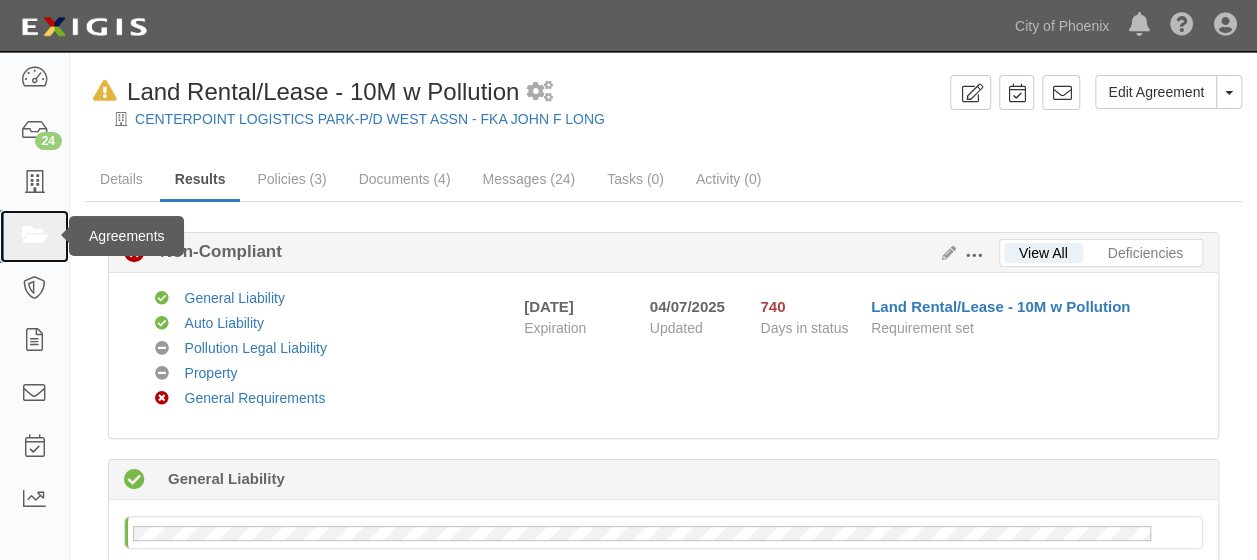 click at bounding box center [34, 236] 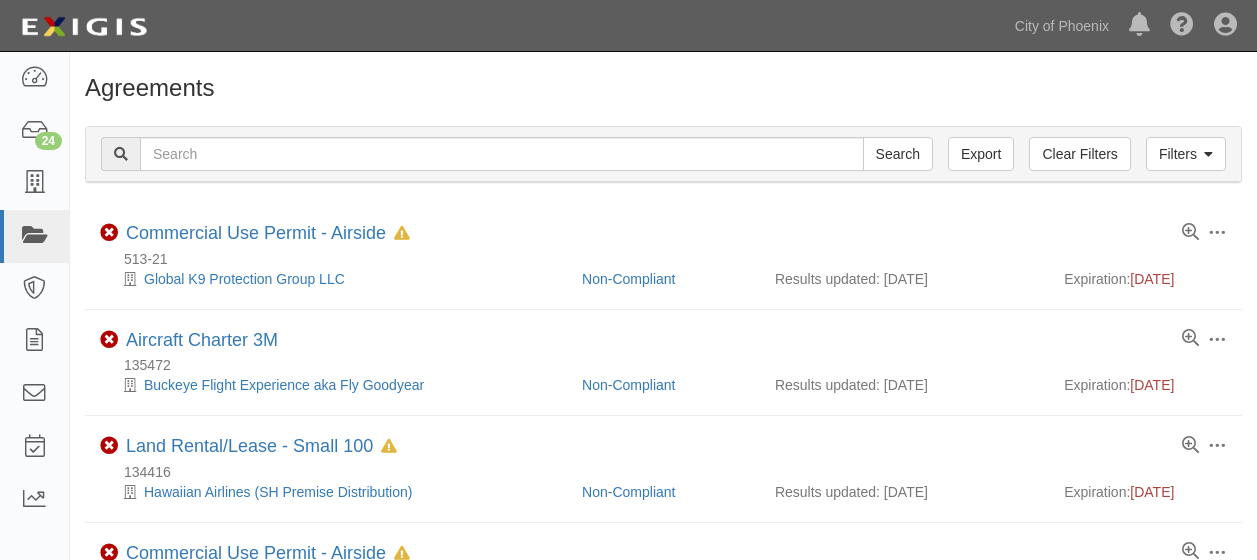 scroll, scrollTop: 0, scrollLeft: 0, axis: both 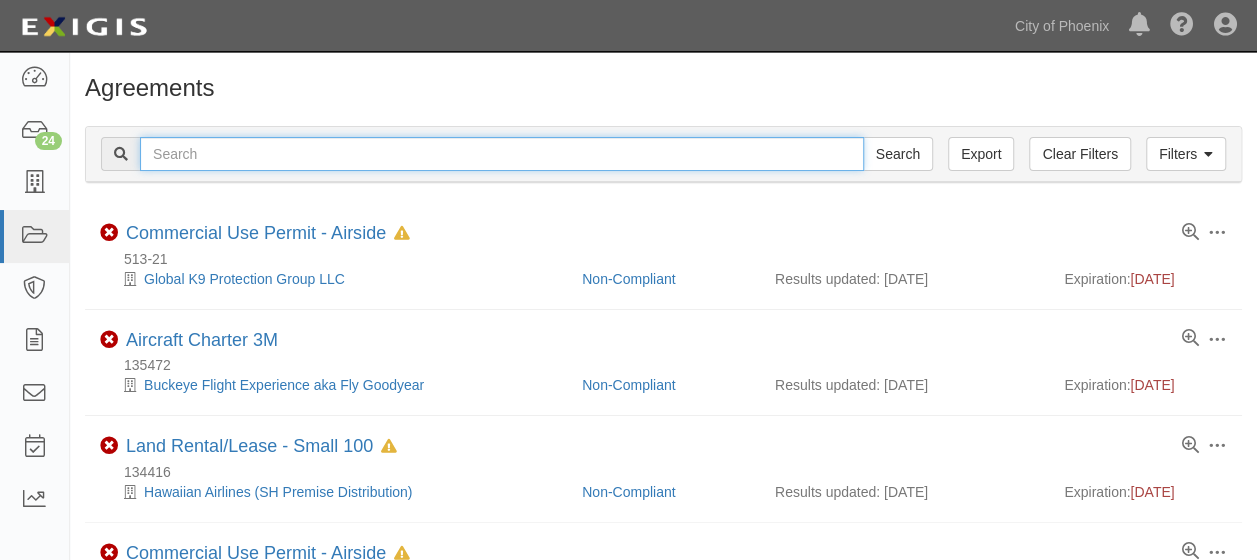 click at bounding box center (502, 154) 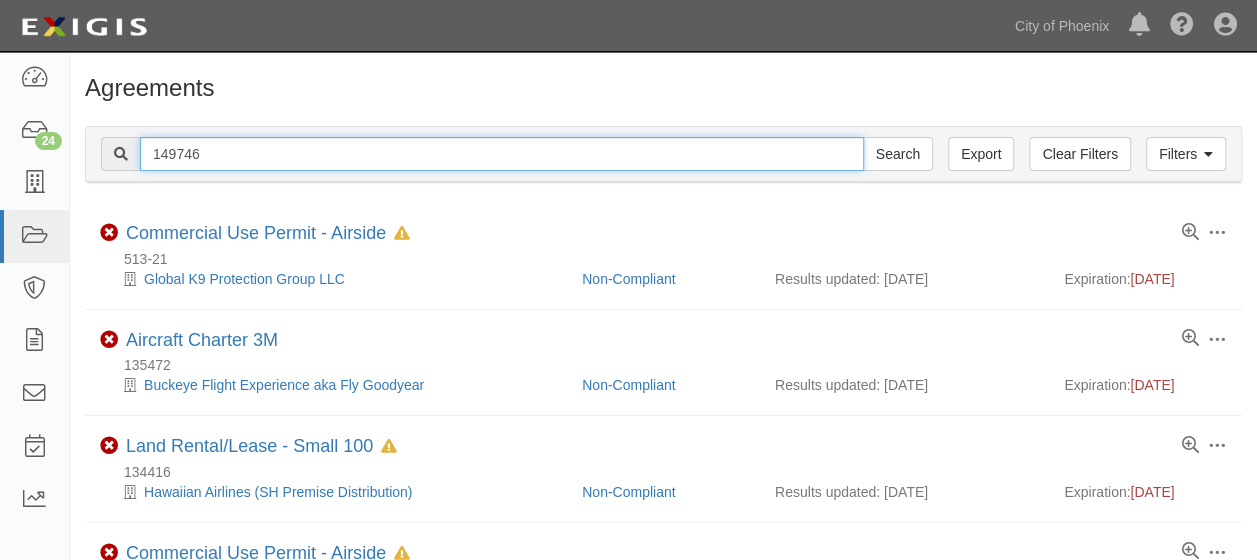 type on "149746" 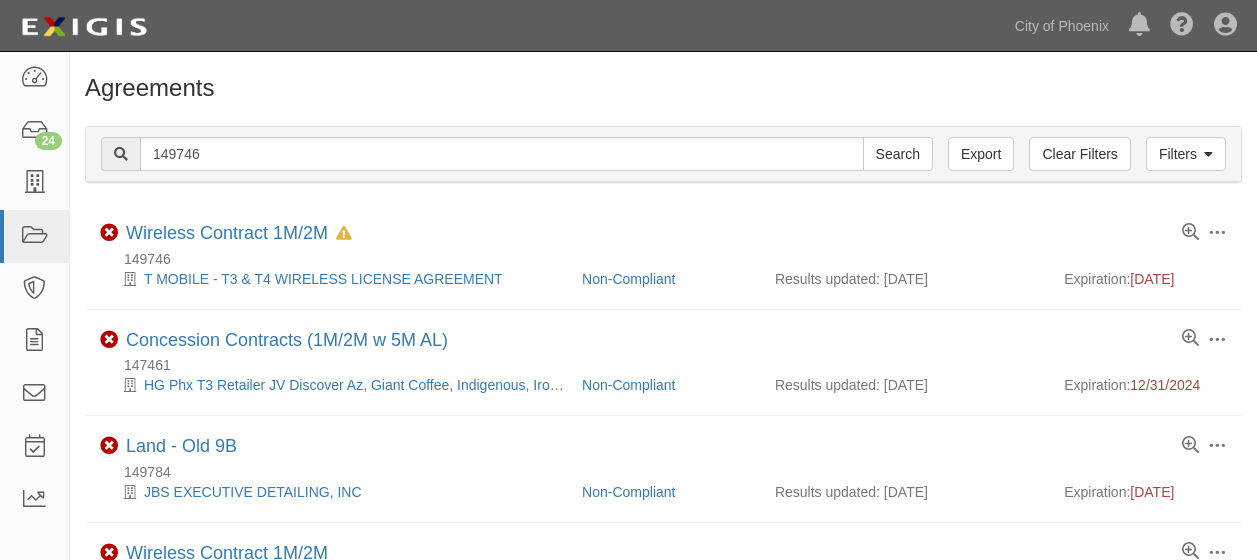 scroll, scrollTop: 0, scrollLeft: 0, axis: both 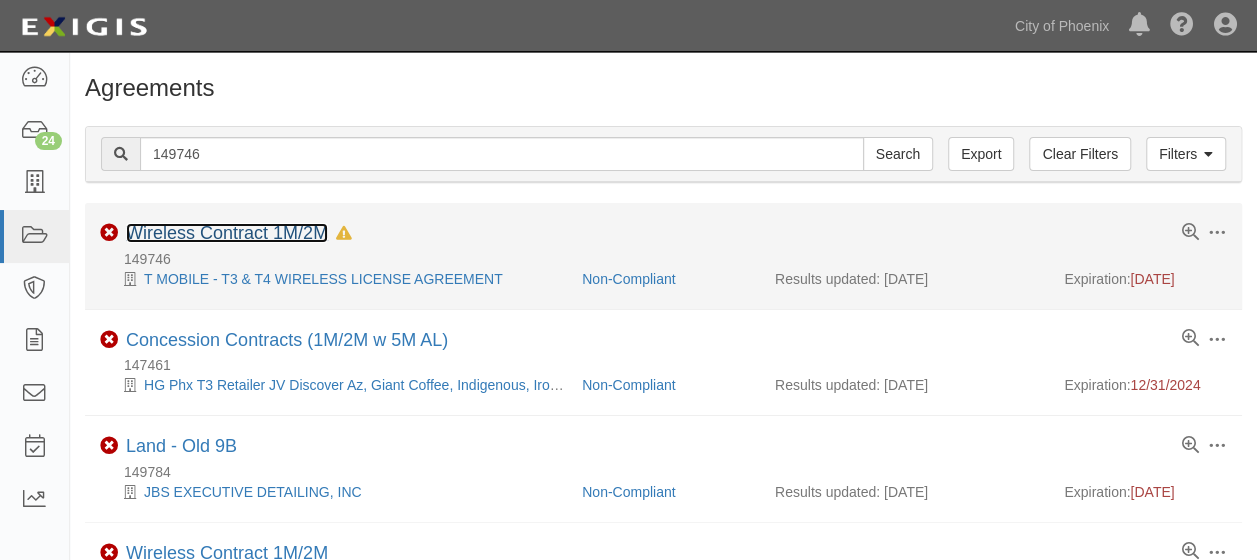 click on "Wireless Contract 1M/2M" at bounding box center [227, 233] 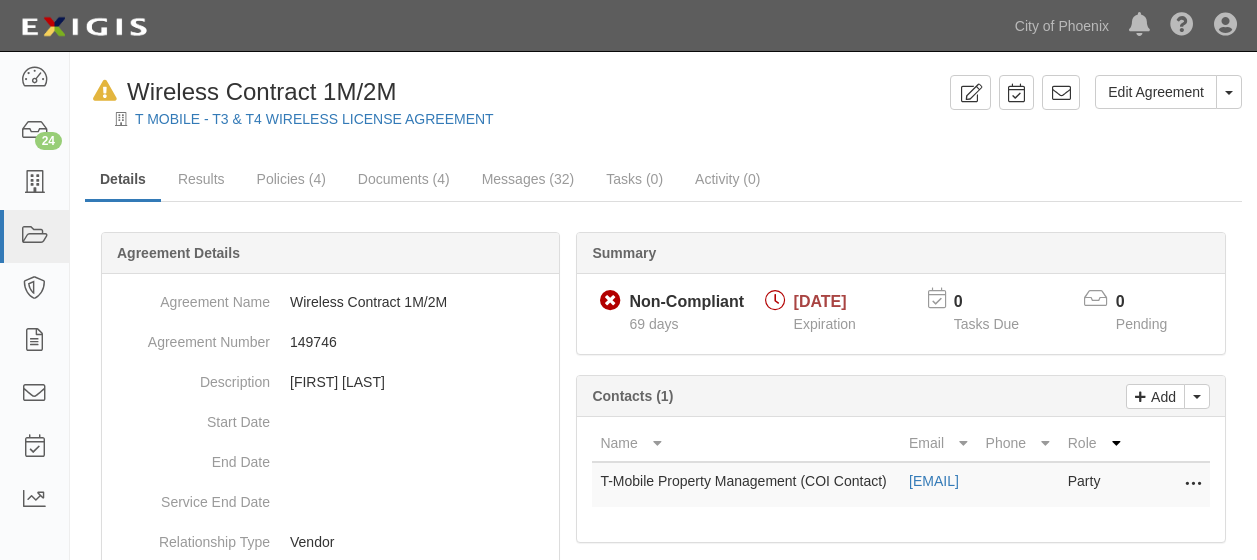 scroll, scrollTop: 0, scrollLeft: 0, axis: both 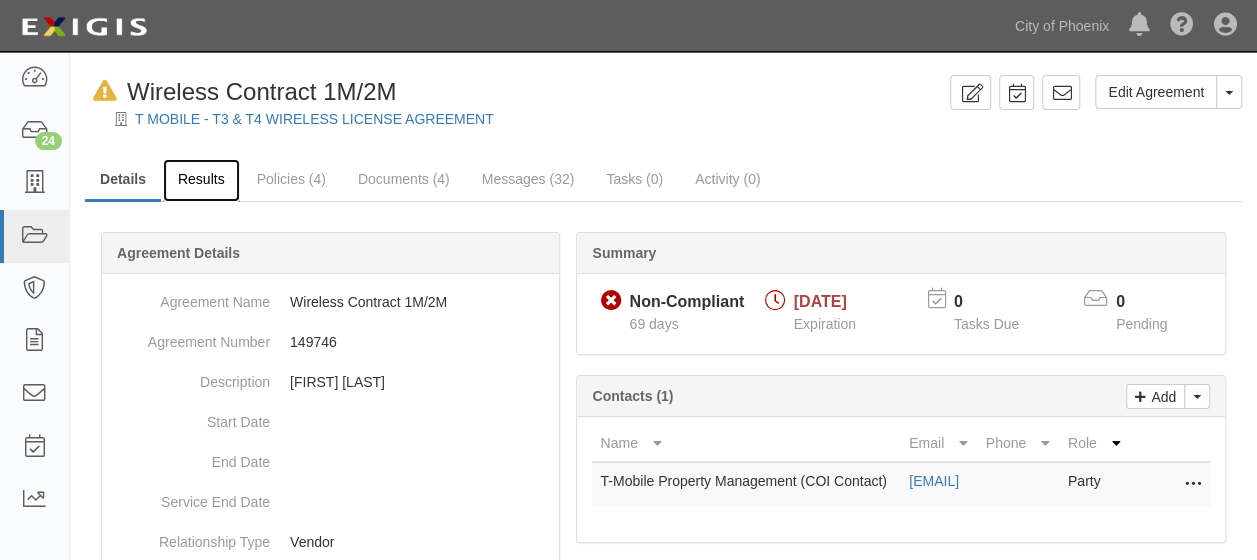 click on "Results" at bounding box center [201, 180] 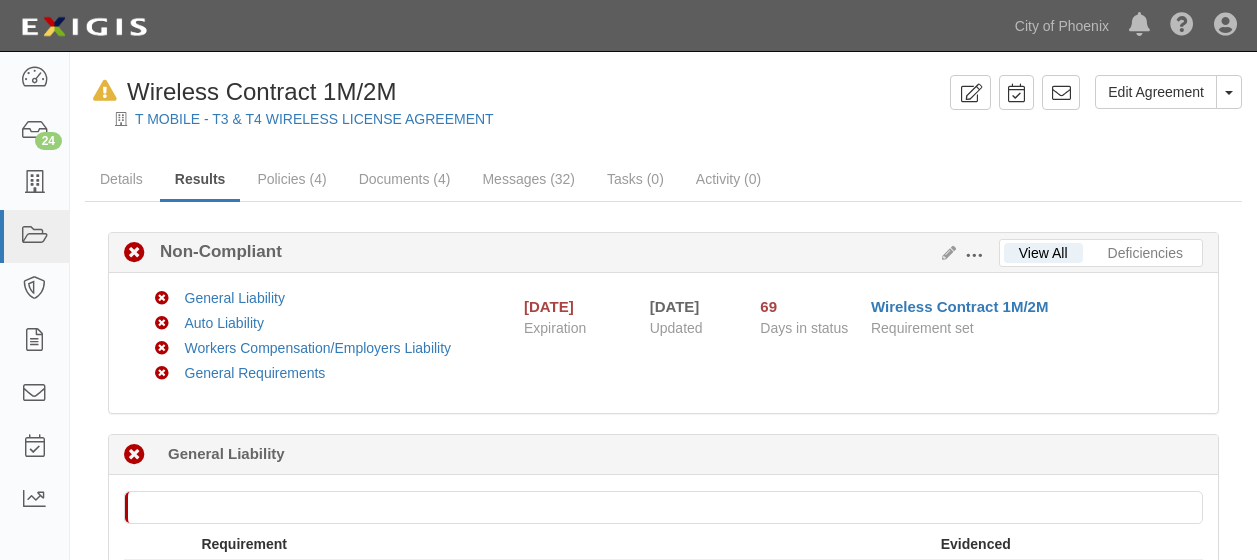 scroll, scrollTop: 0, scrollLeft: 0, axis: both 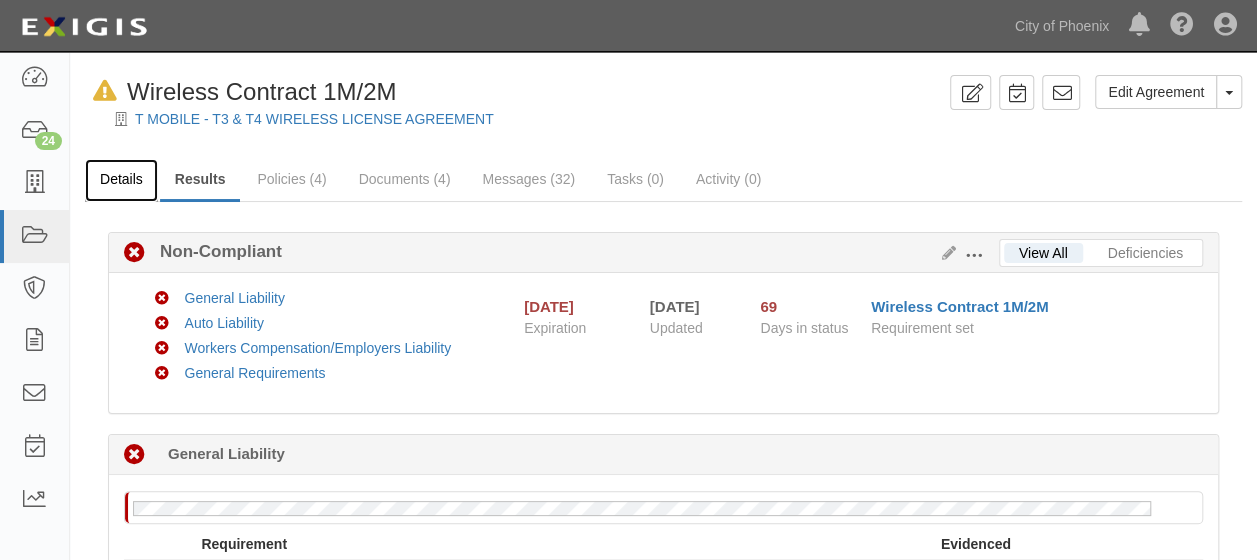 click on "Details" at bounding box center (121, 180) 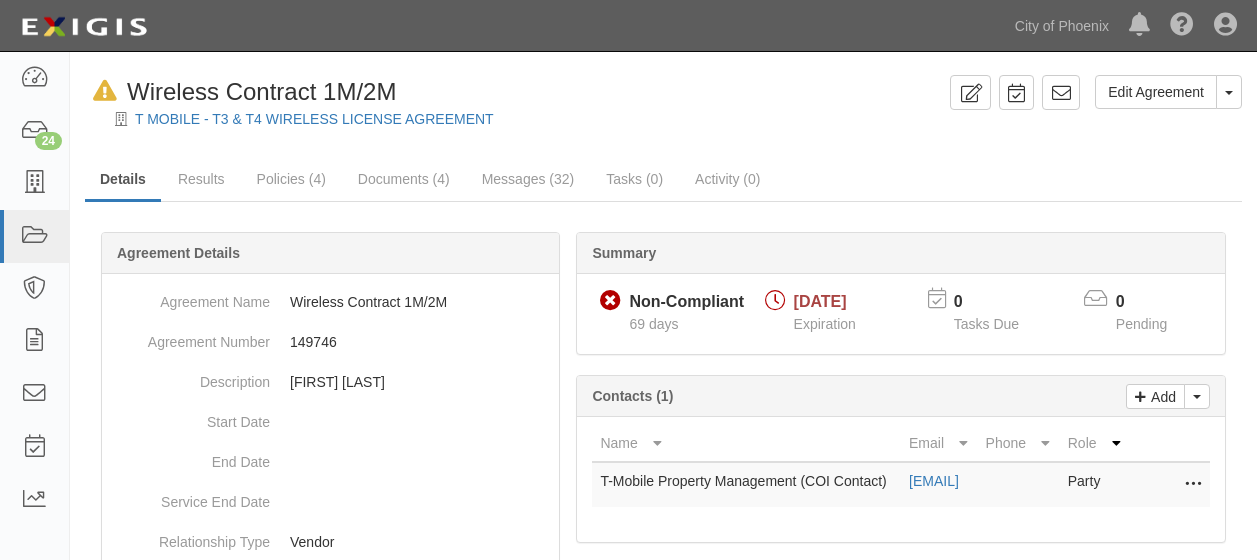 scroll, scrollTop: 0, scrollLeft: 0, axis: both 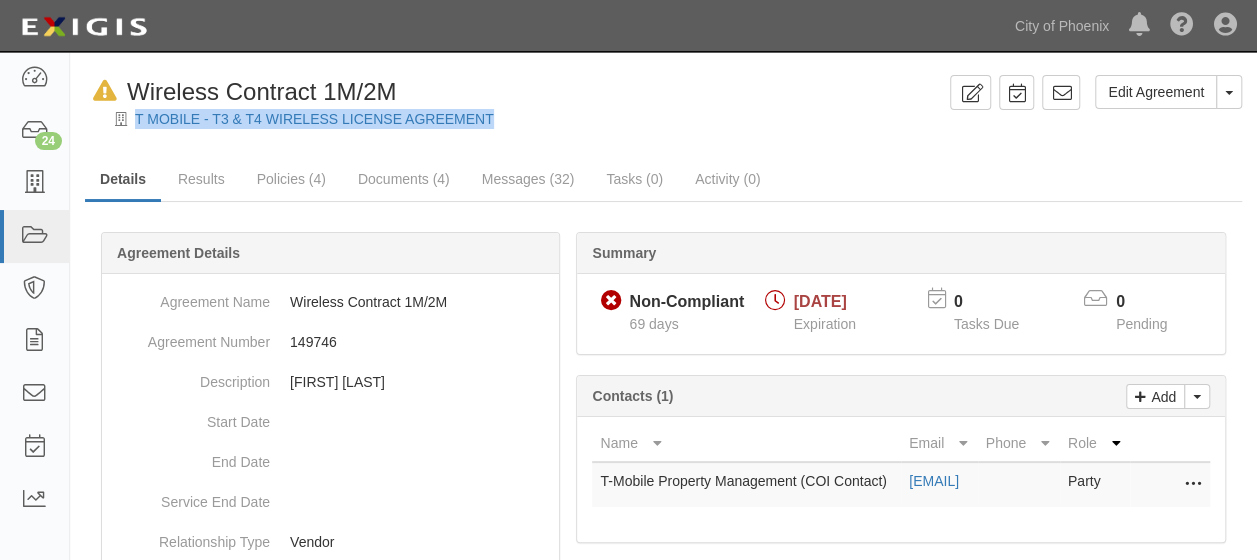 drag, startPoint x: 514, startPoint y: 117, endPoint x: 124, endPoint y: 116, distance: 390.00128 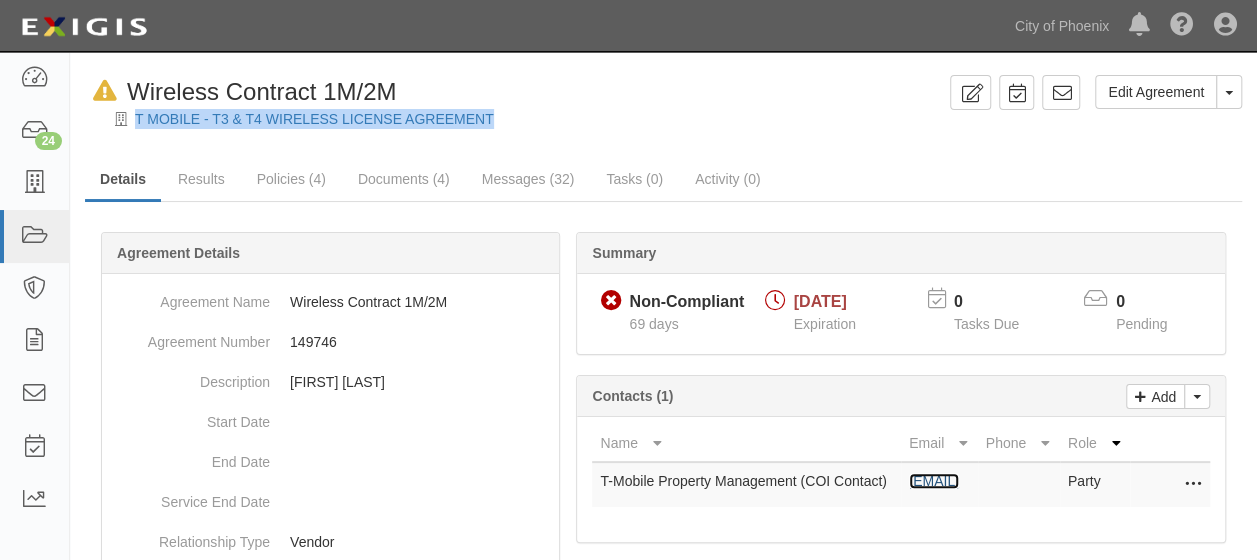 click on "[EMAIL]" at bounding box center [934, 481] 